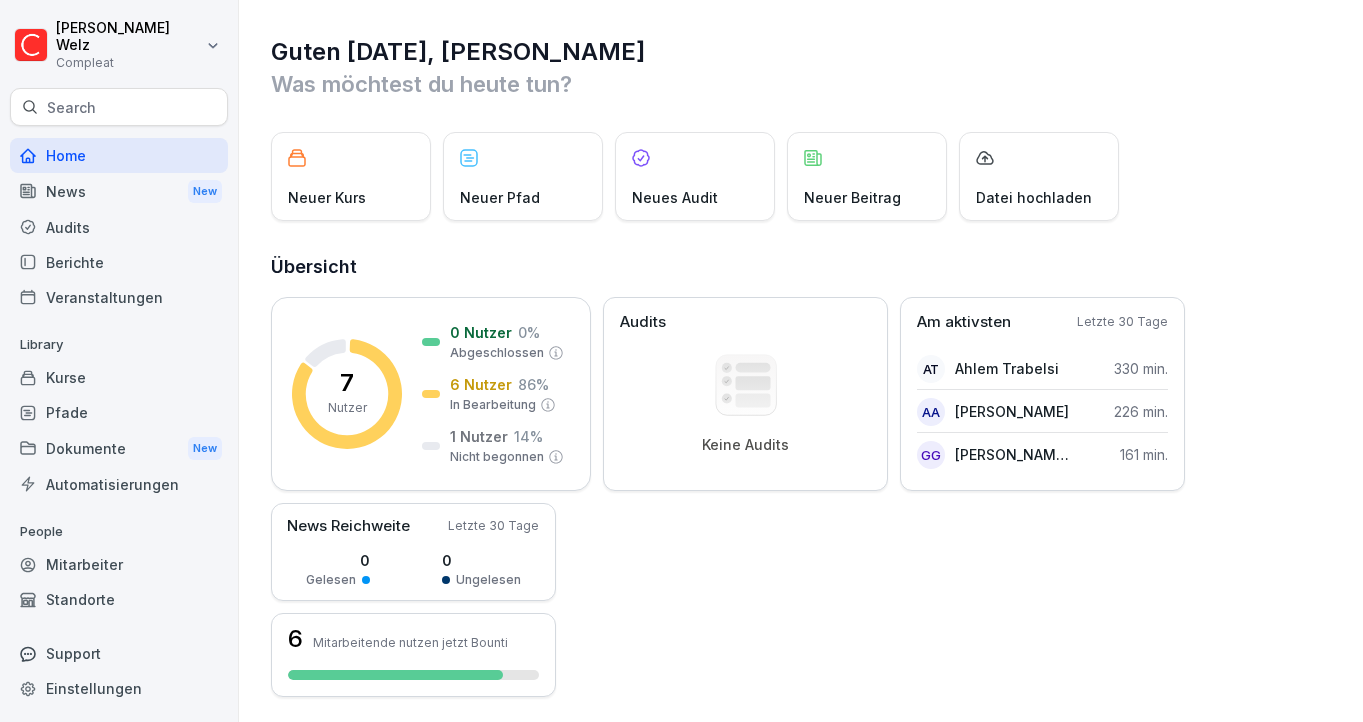 scroll, scrollTop: 0, scrollLeft: 0, axis: both 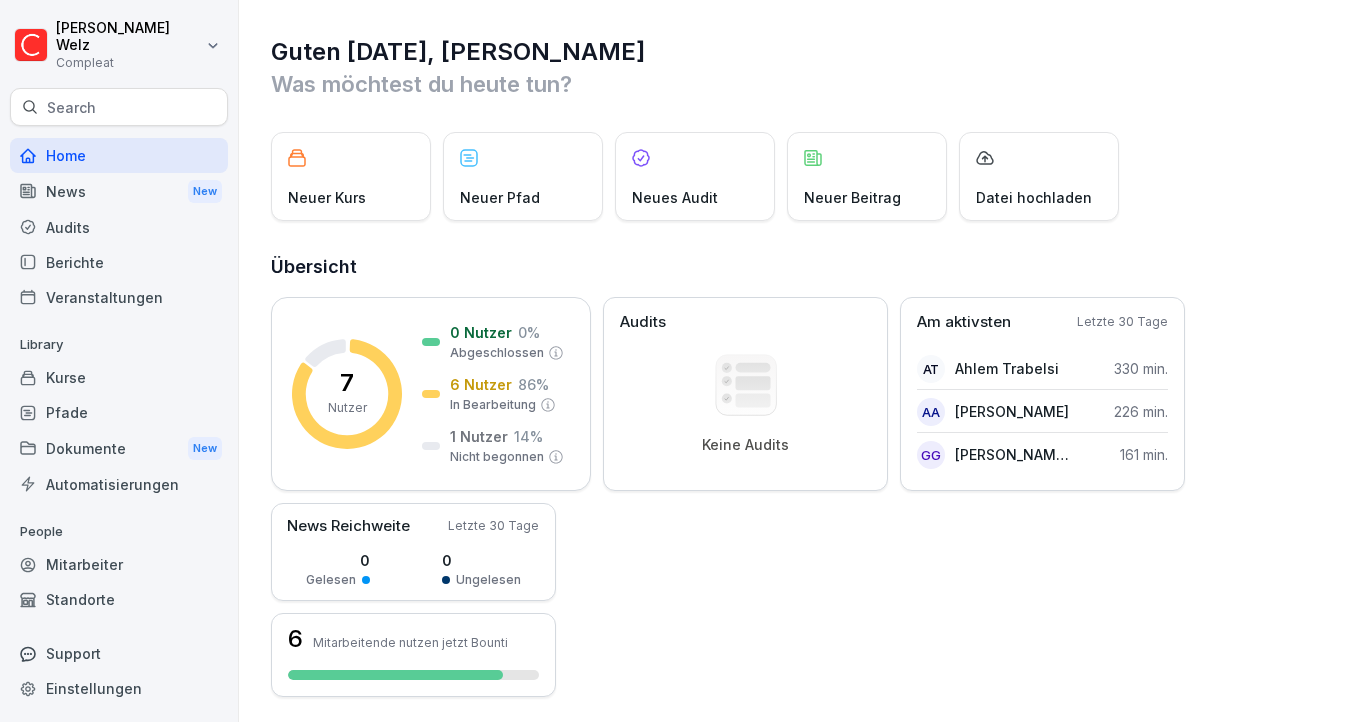 click on "Mitarbeiter" at bounding box center [119, 564] 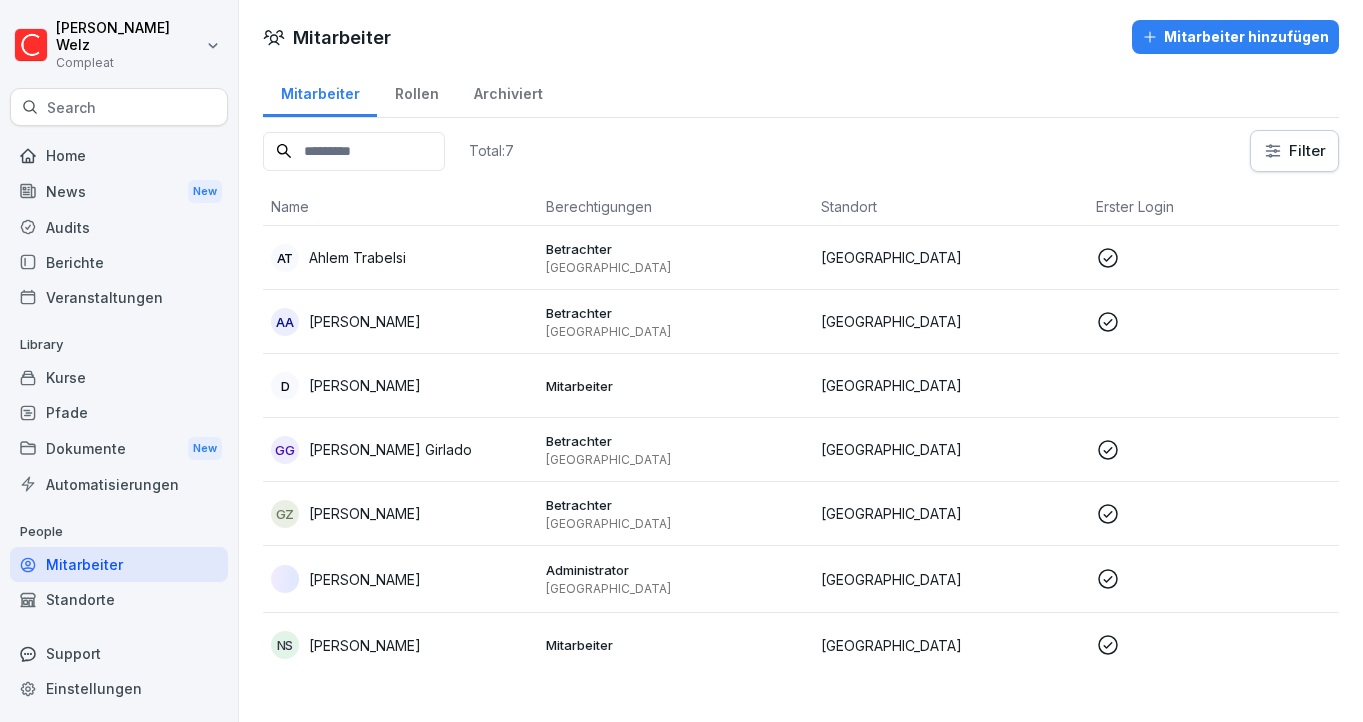 click on "[PERSON_NAME] Compleat Search Home News New Audits Berichte Veranstaltungen Library Kurse Pfade Dokumente New Automatisierungen People Mitarbeiter Standorte Support Einstellungen Mitarbeiter Mitarbeiter hinzufügen Mitarbeiter Rollen Archiviert Total:  7 Filter Name Berechtigungen Standort Erster Login Rolle AT [PERSON_NAME] Betrachter Darmstadt   Darmstadt Service & Verkauf AA [PERSON_NAME] Betrachter Darmstadt   Darmstadt Service & Verkauf D [PERSON_NAME]  Mitarbeiter Darmstadt Service & Verkauf GG [PERSON_NAME] Girlado Betrachter Darmstadt   Darmstadt Service & Verkauf GZ Ghassen Zaara Betrachter Darmstadt   Darmstadt Service & Verkauf [PERSON_NAME] Administrator Darmstadt   Darmstadt Service & Verkauf, Store-Management, Franchisepartner NS [PERSON_NAME] Mitarbeiter Darmstadt Service & Verkauf" at bounding box center [681, 361] 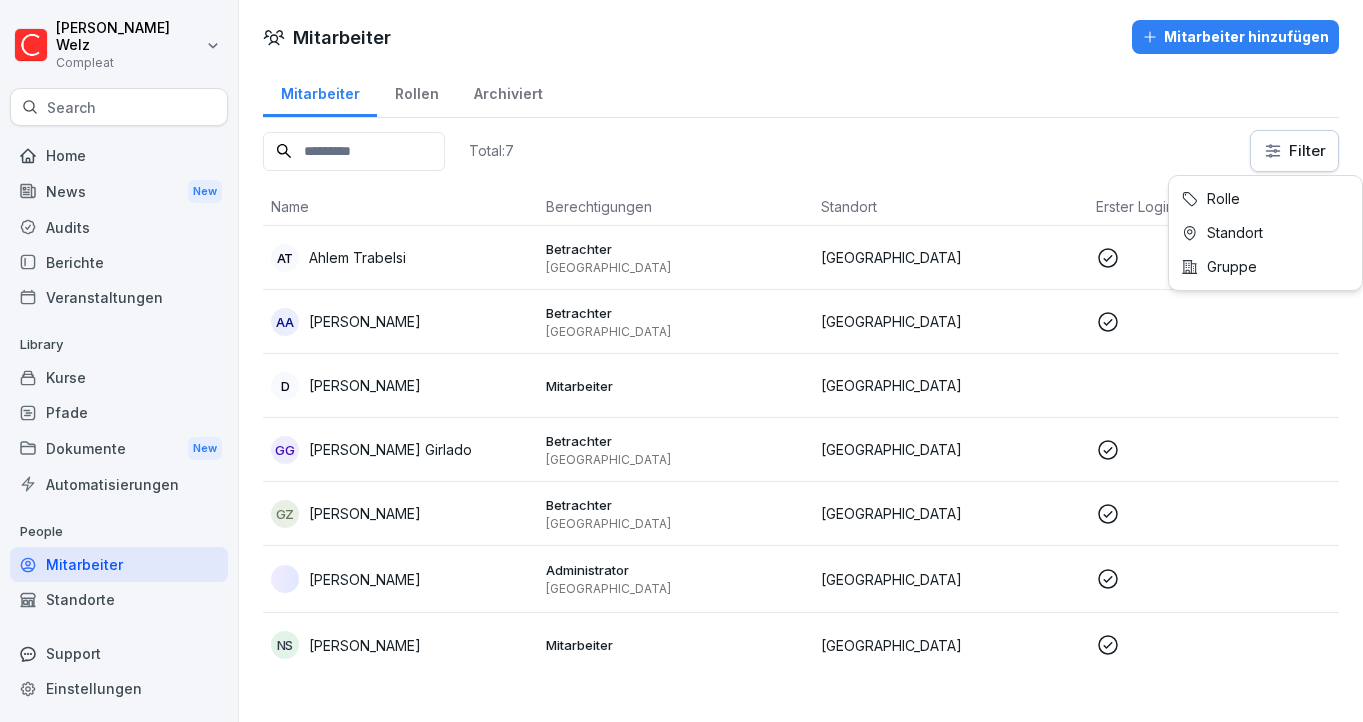 click on "Mitarbeiter hinzufügen" at bounding box center [1235, 37] 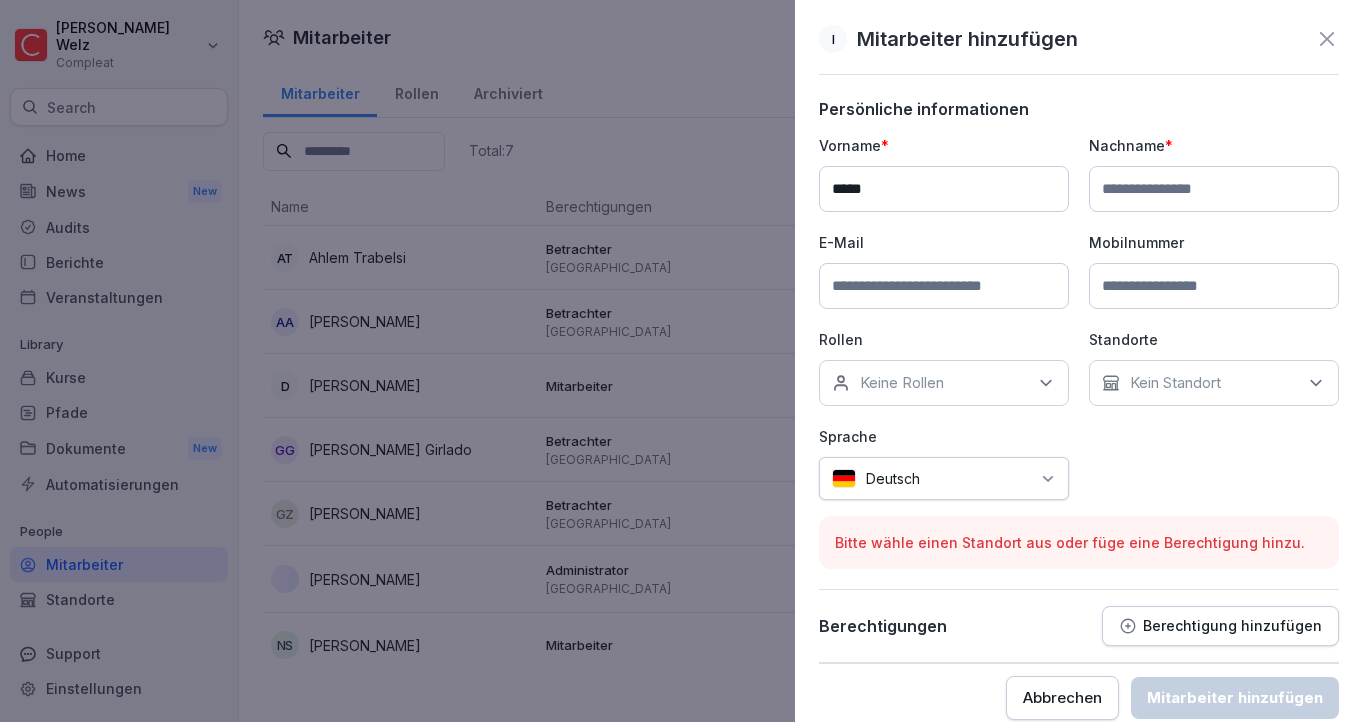type on "*****" 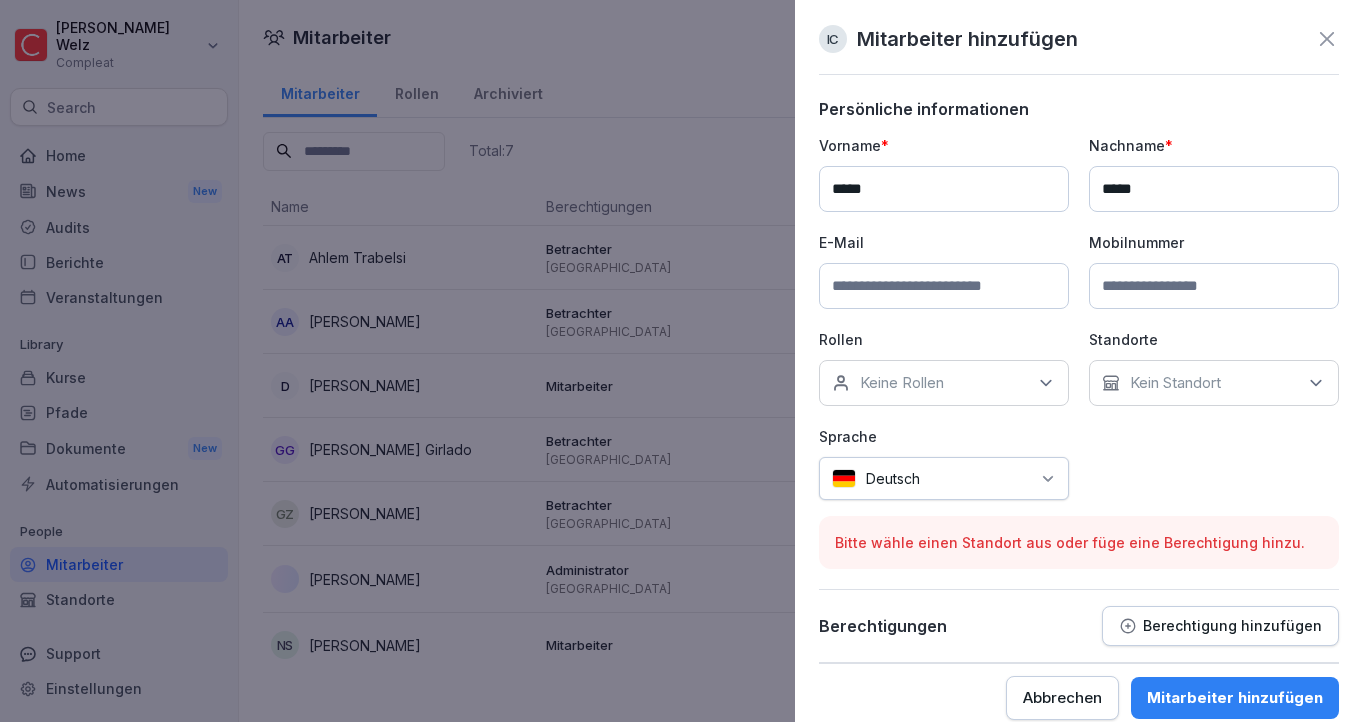 type on "*****" 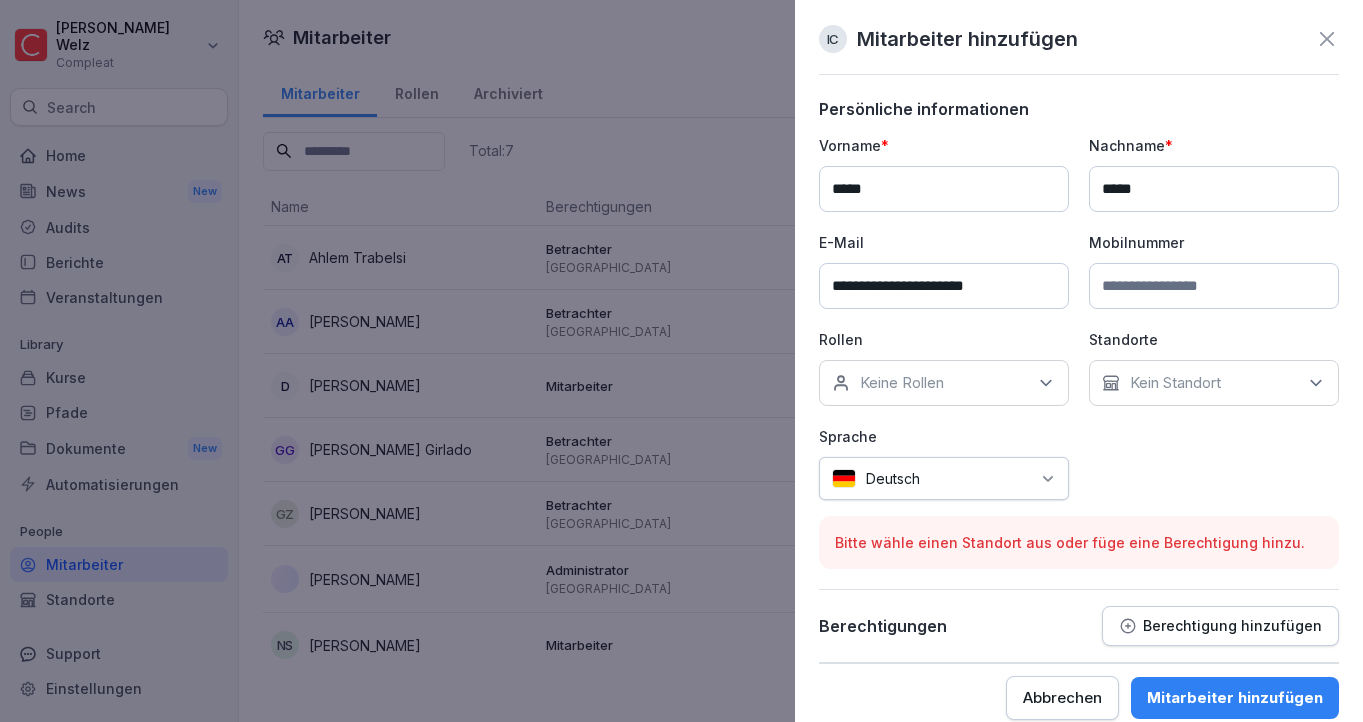 type on "**********" 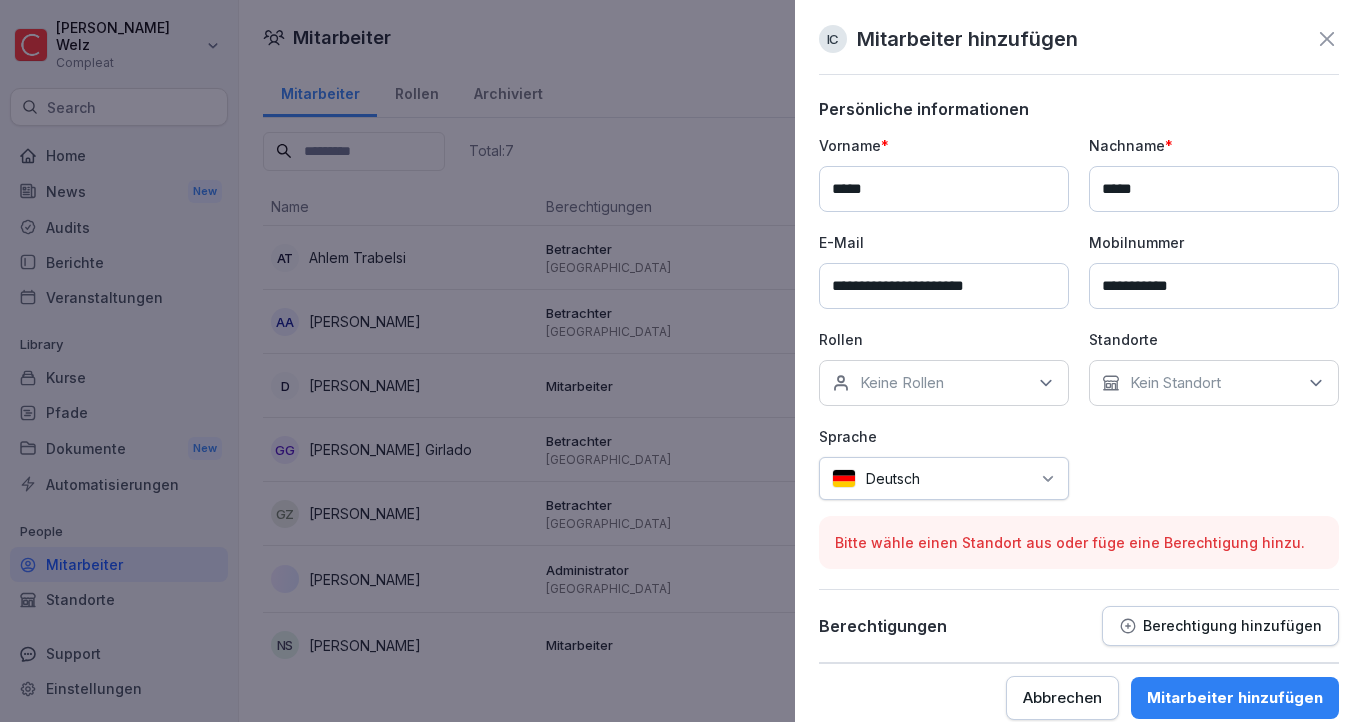 type on "**********" 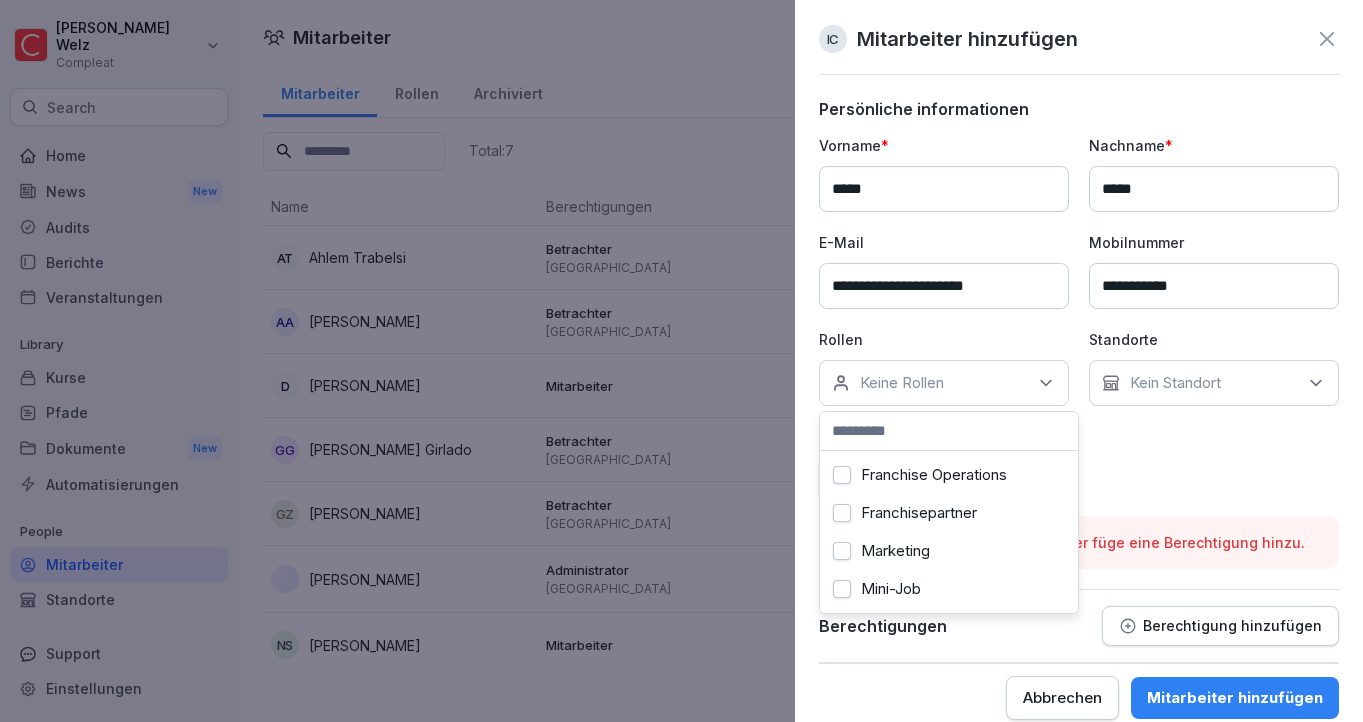 click on "**********" at bounding box center [1079, 317] 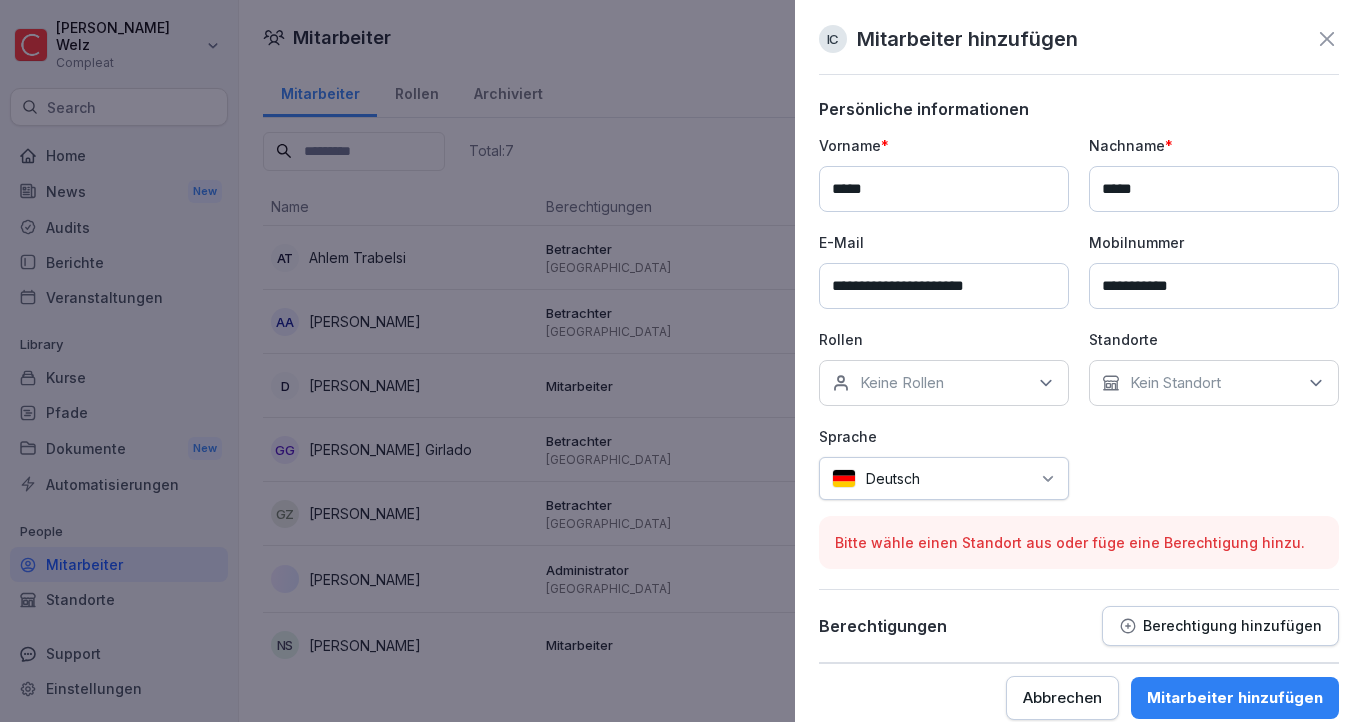 click 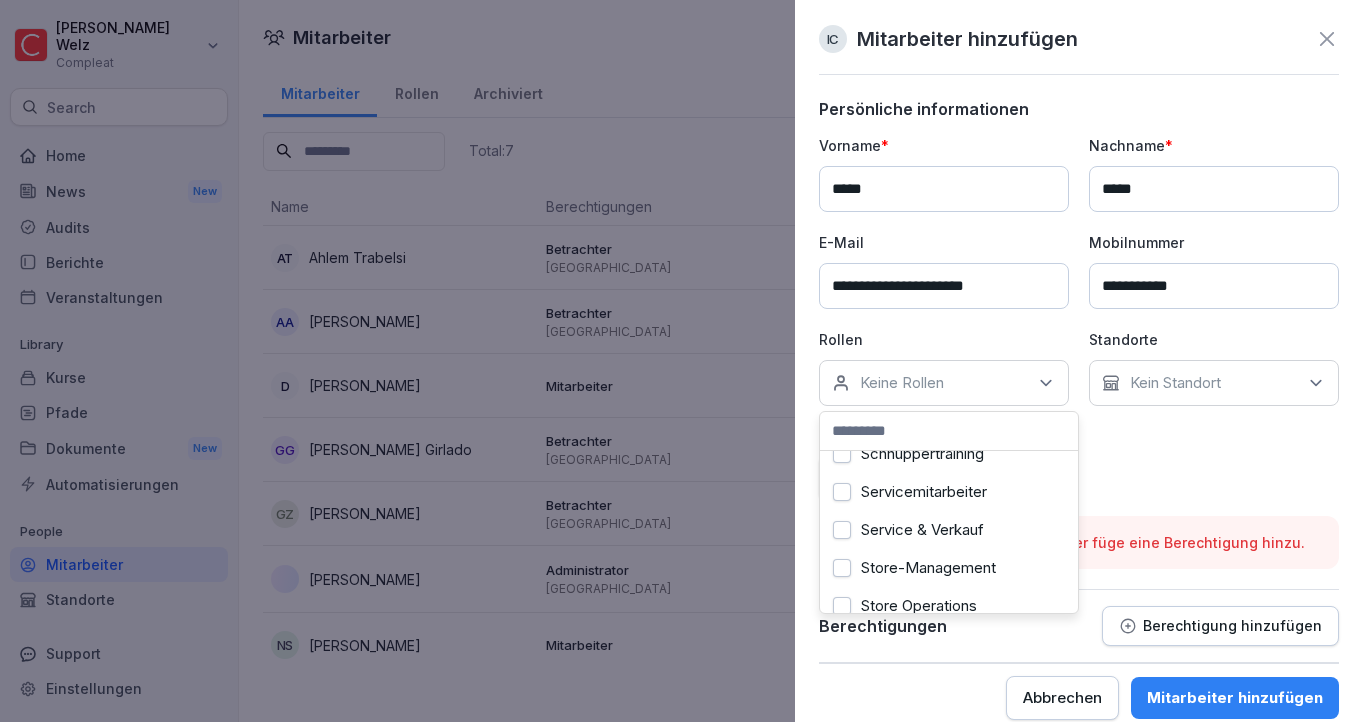 scroll, scrollTop: 212, scrollLeft: 0, axis: vertical 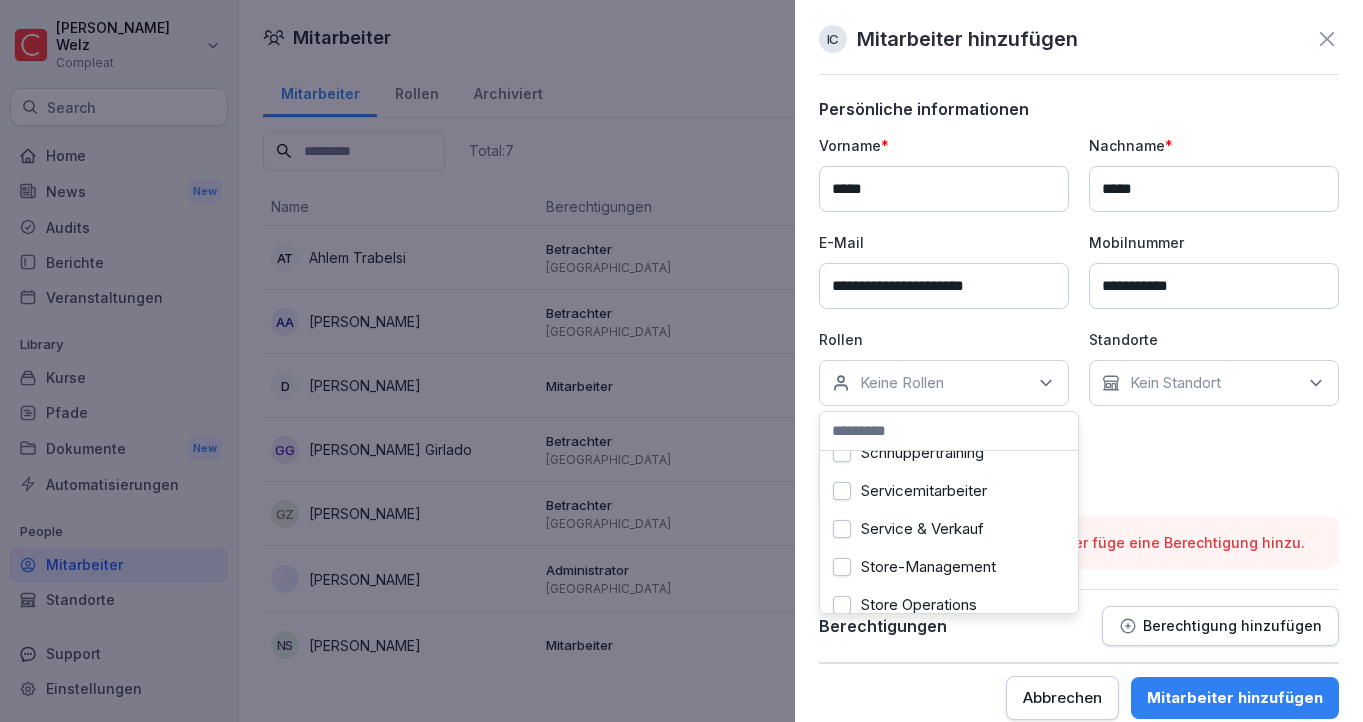 click on "Servicemitarbeiter" at bounding box center [842, 491] 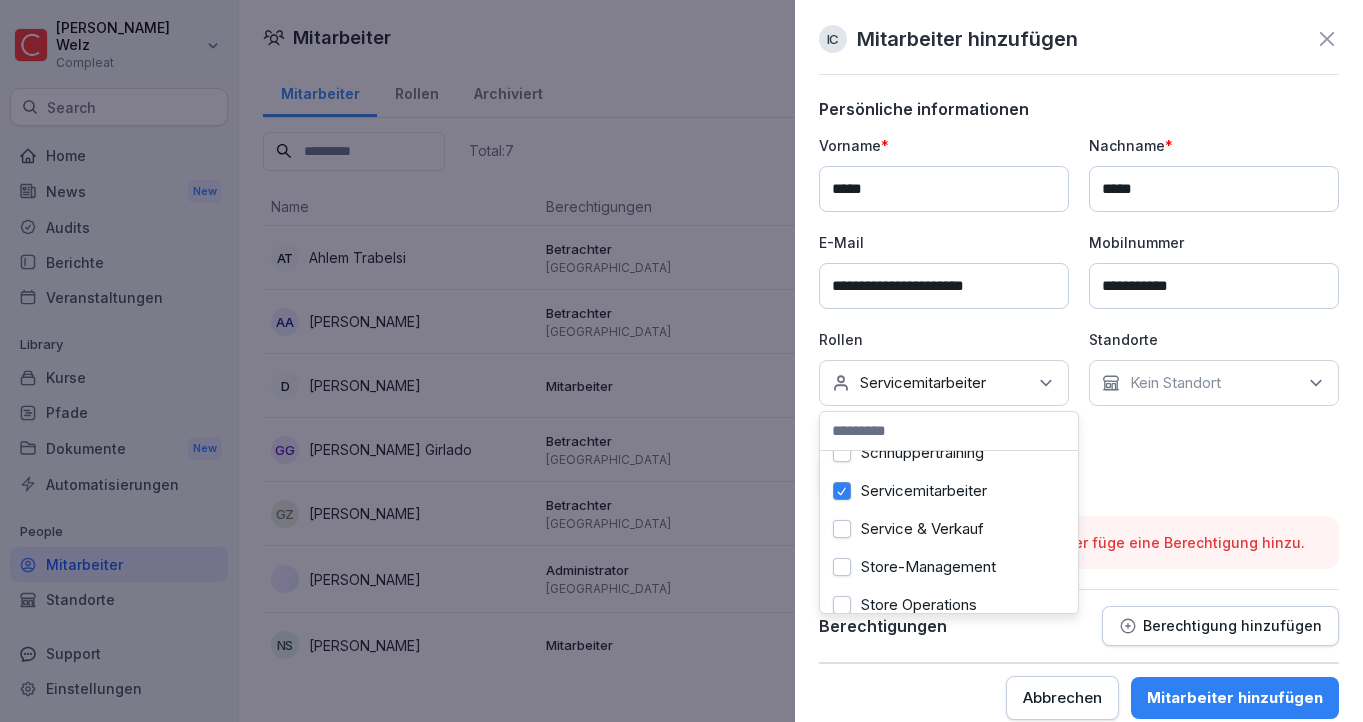 click on "Kein Standort" at bounding box center (1175, 383) 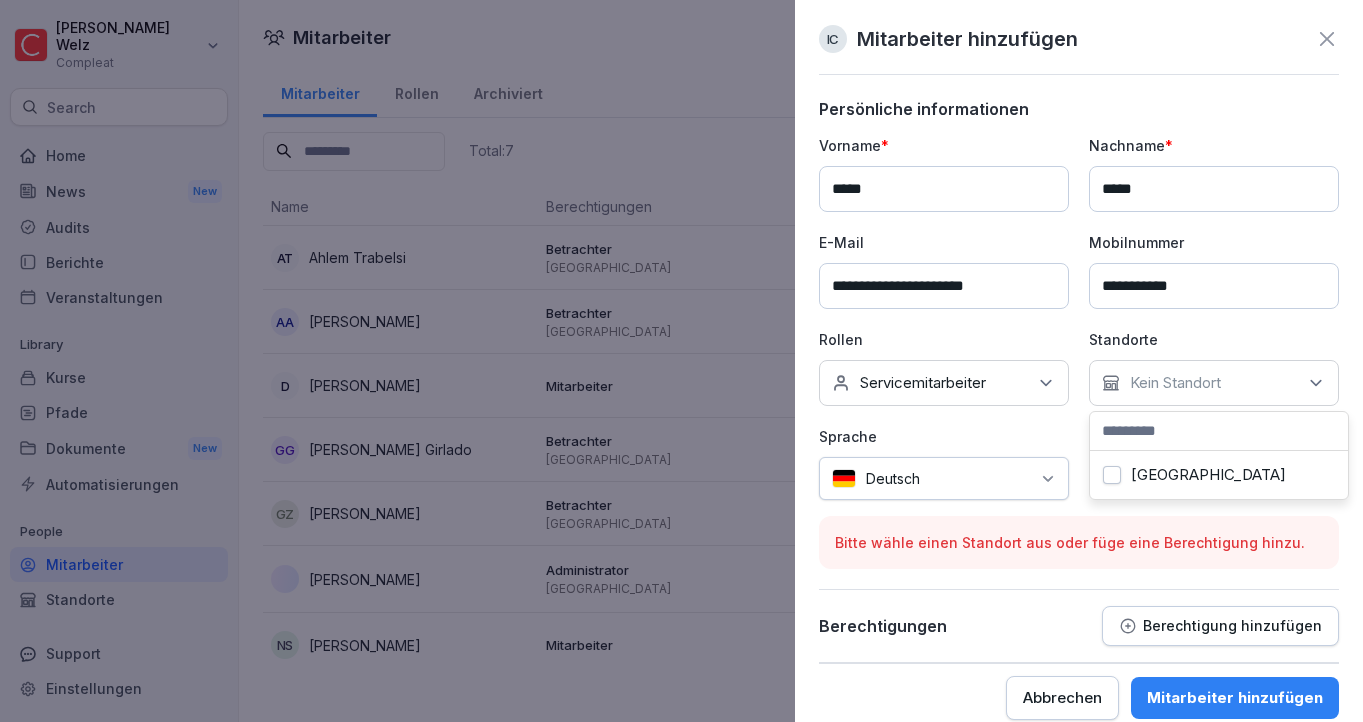 click on "[GEOGRAPHIC_DATA]" at bounding box center [1219, 475] 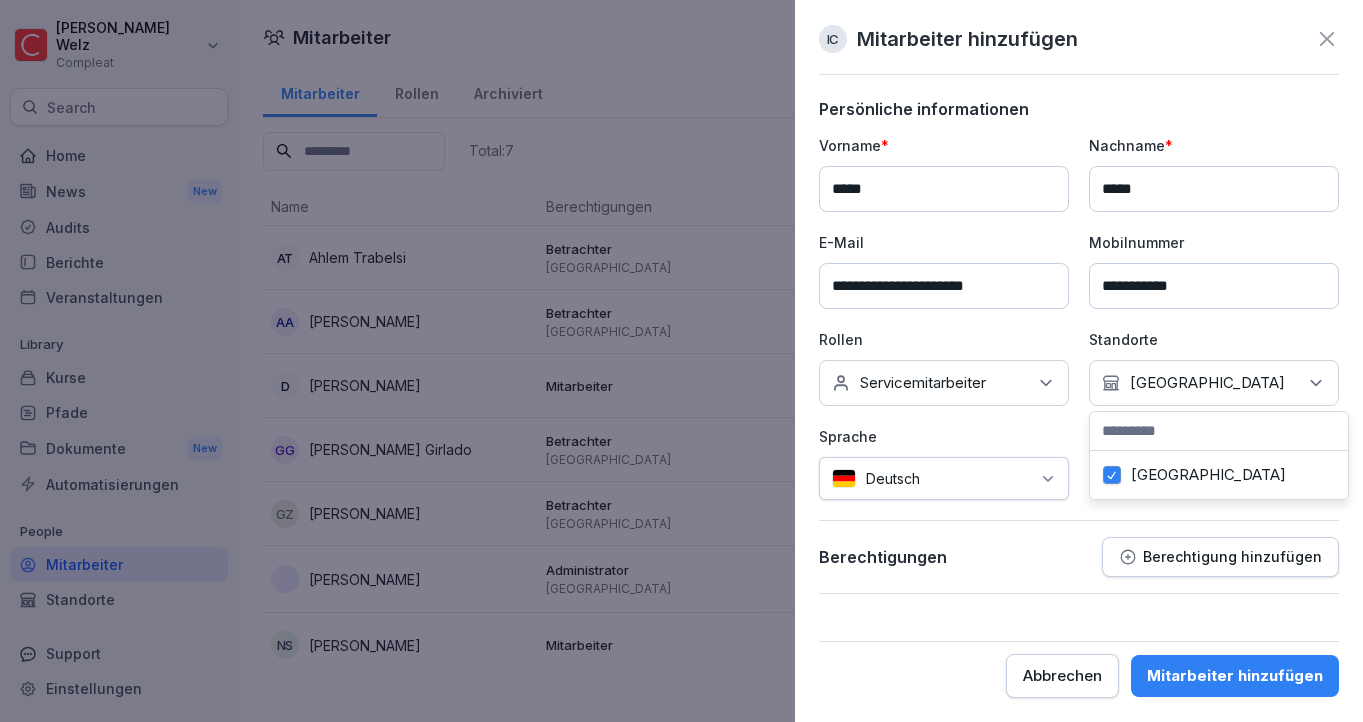 click on "Berechtigungen Berechtigung hinzufügen" at bounding box center (1079, 565) 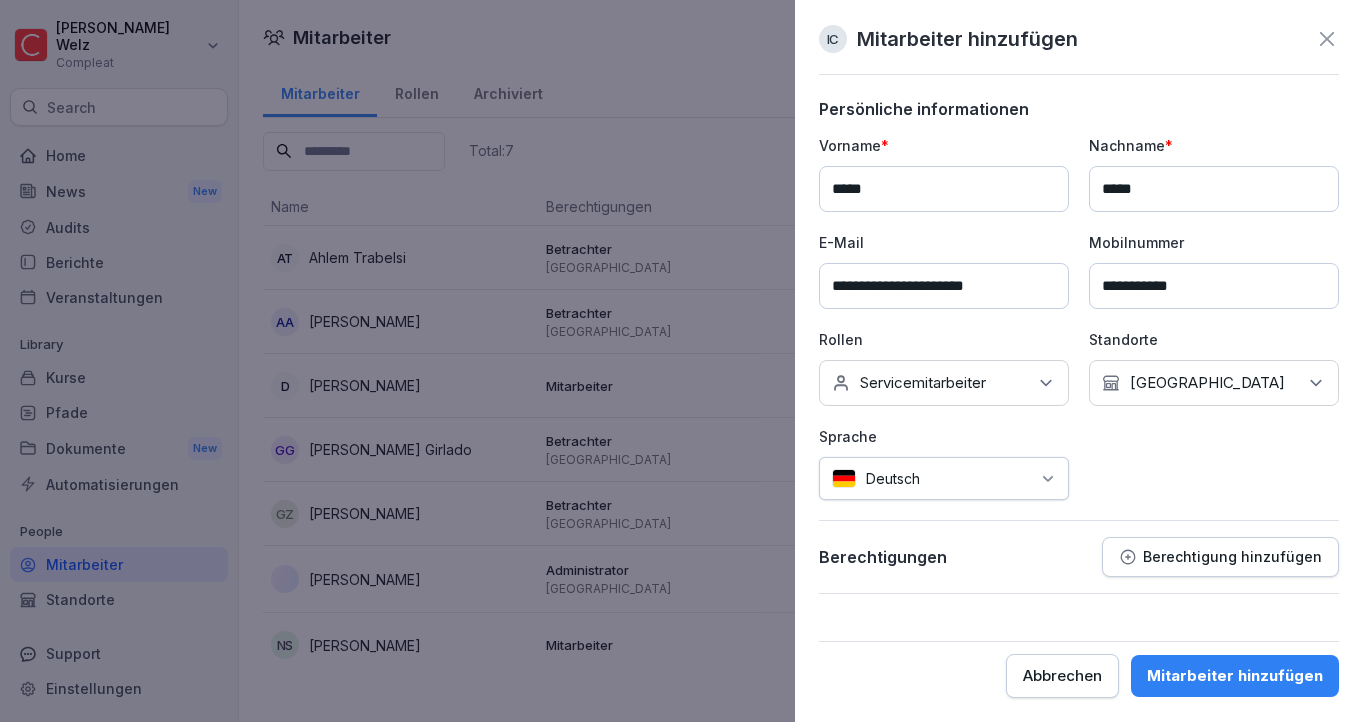 click on "Berechtigungen Berechtigung hinzufügen" at bounding box center (1079, 565) 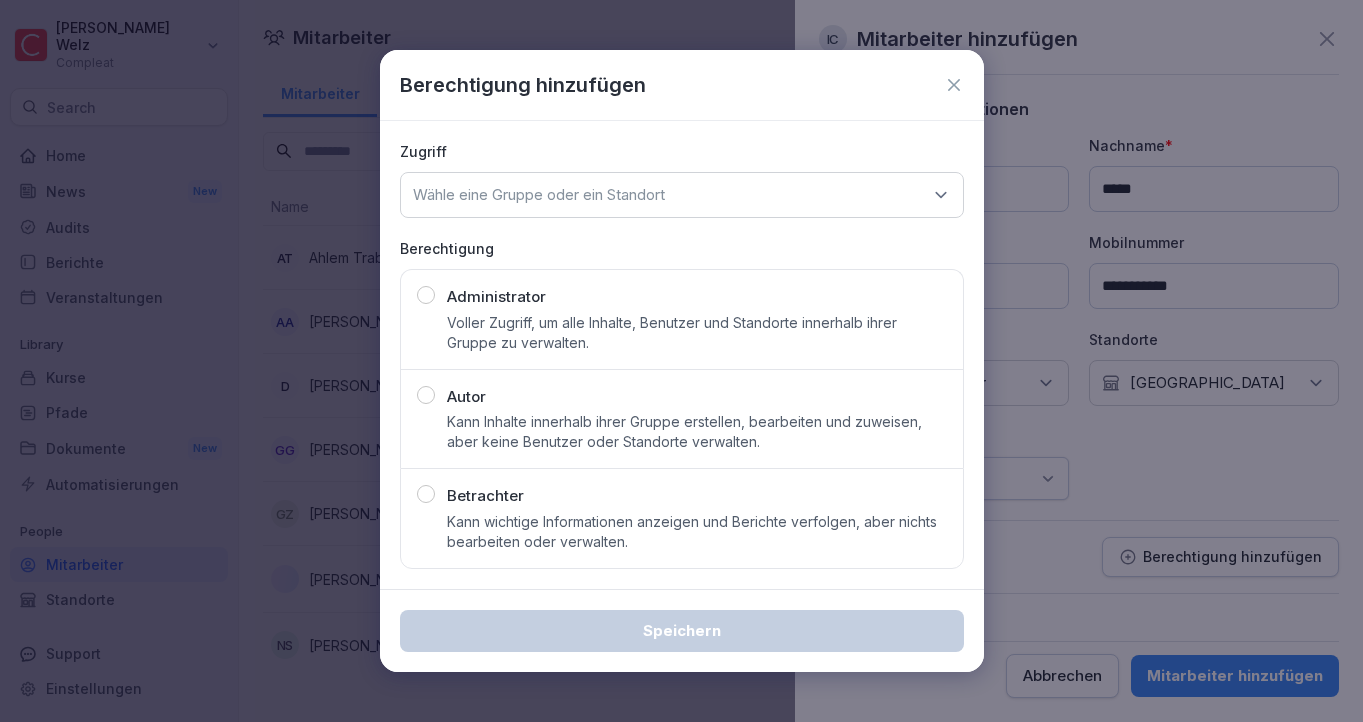 click on "Betrachter" at bounding box center (485, 496) 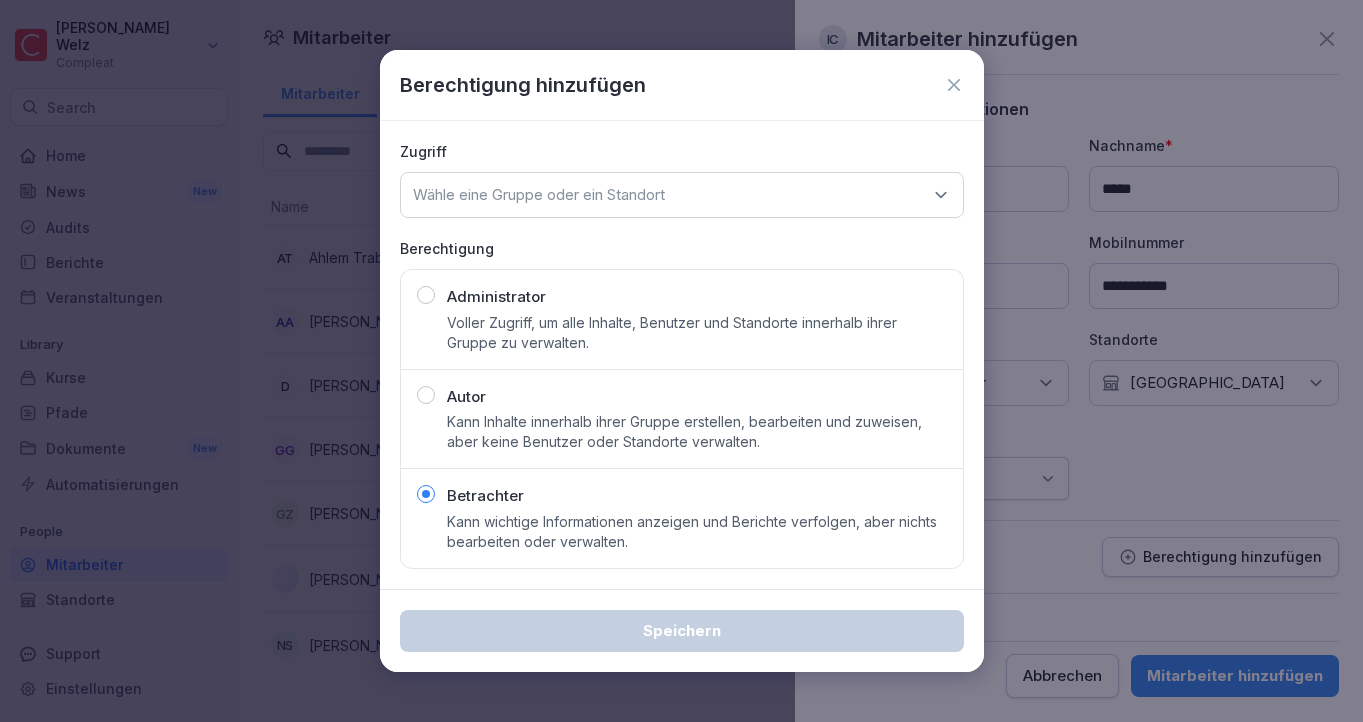 click on "Wähle eine Gruppe oder ein Standort" at bounding box center (682, 195) 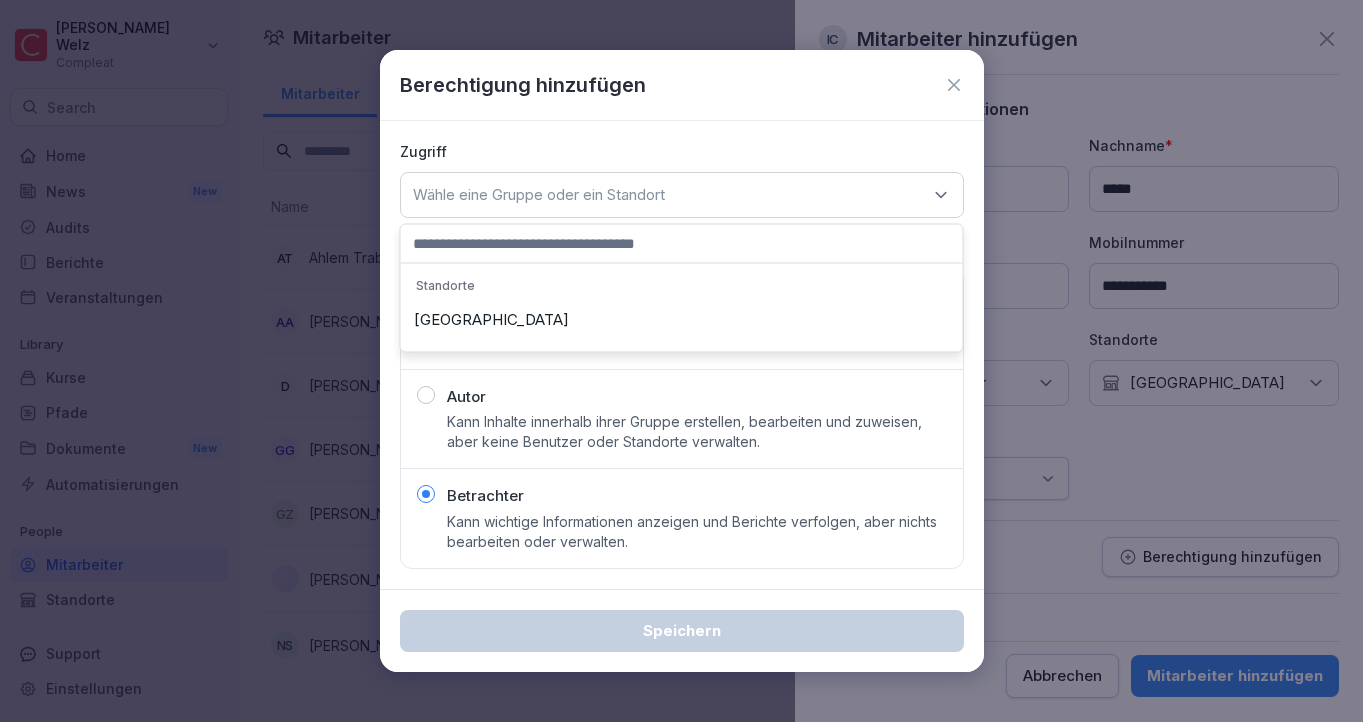 click on "[GEOGRAPHIC_DATA]" at bounding box center (682, 320) 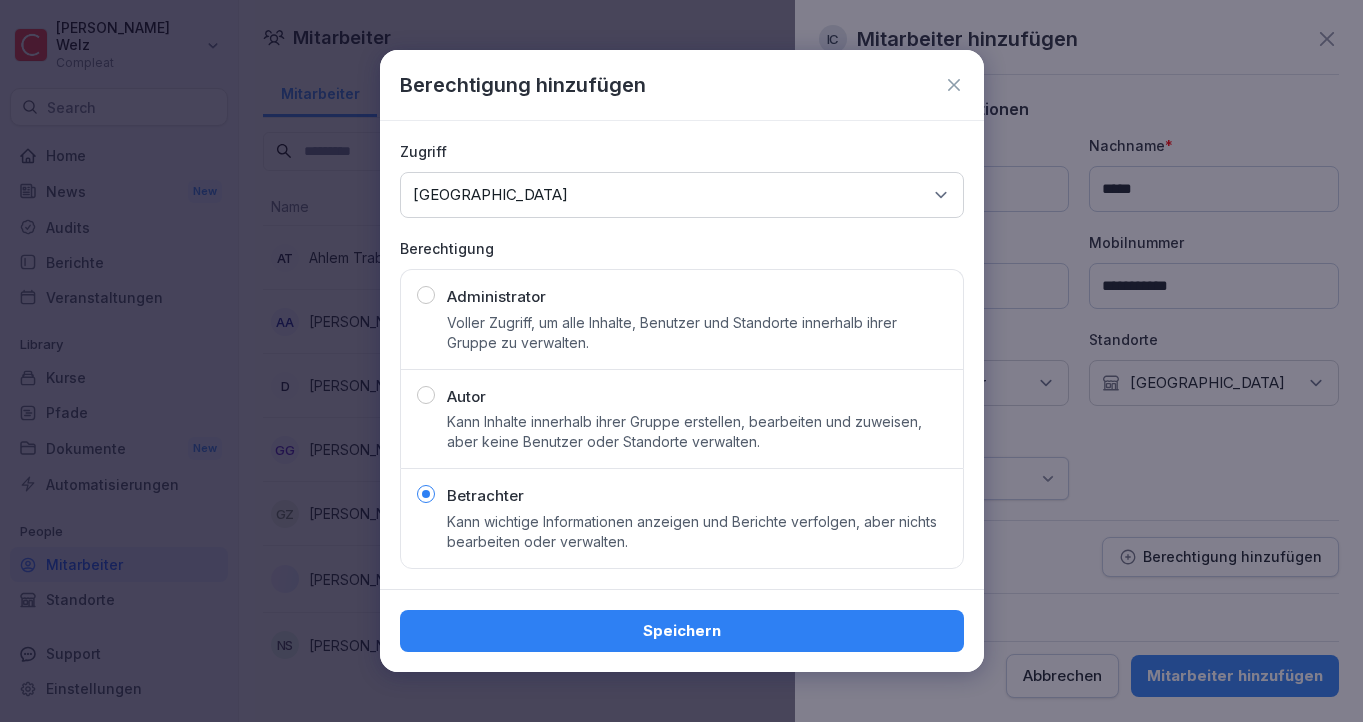 click on "Speichern" at bounding box center (682, 631) 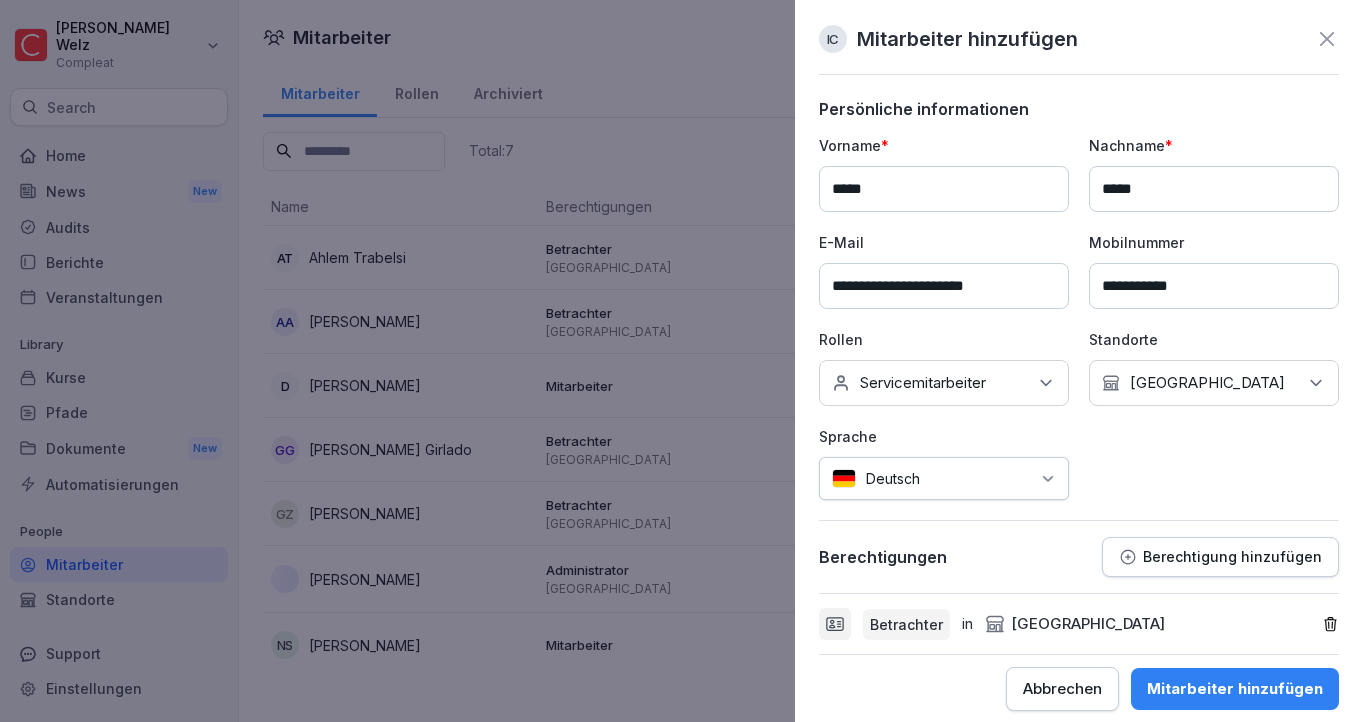 click on "Mitarbeiter hinzufügen" at bounding box center (1235, 689) 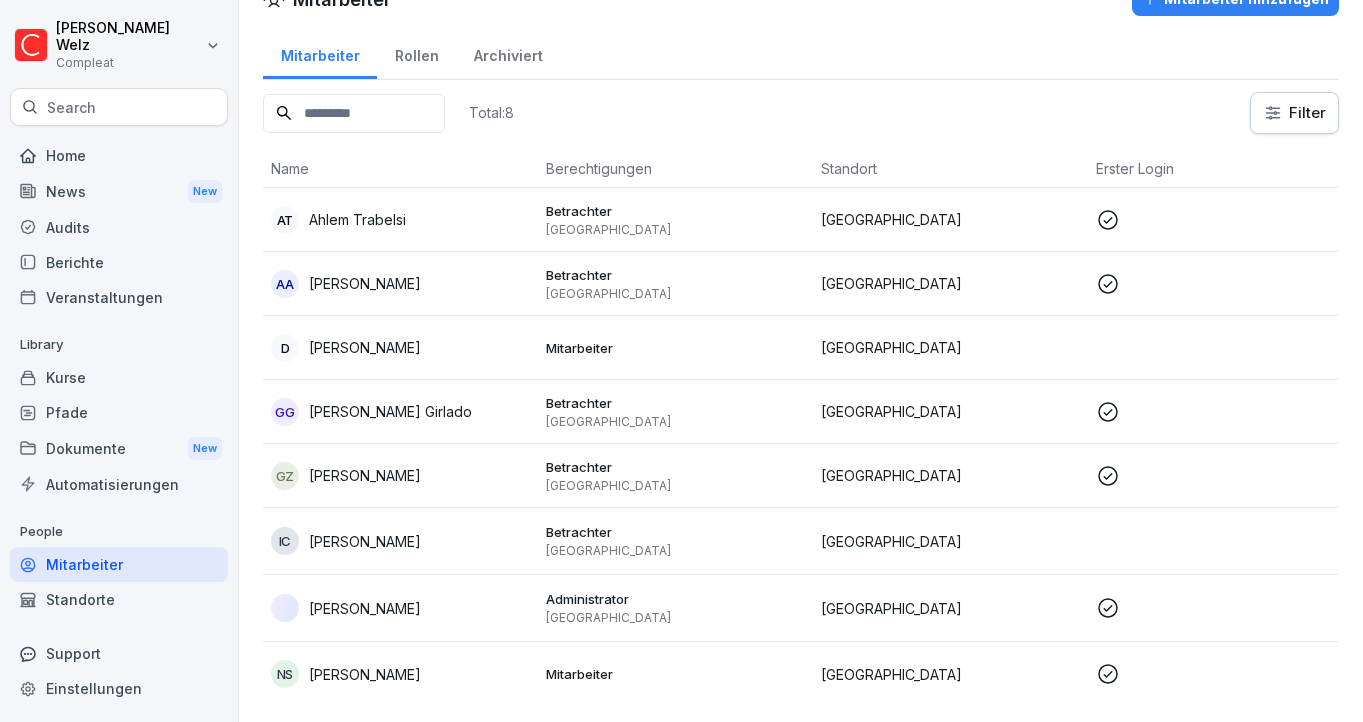 scroll, scrollTop: 0, scrollLeft: 0, axis: both 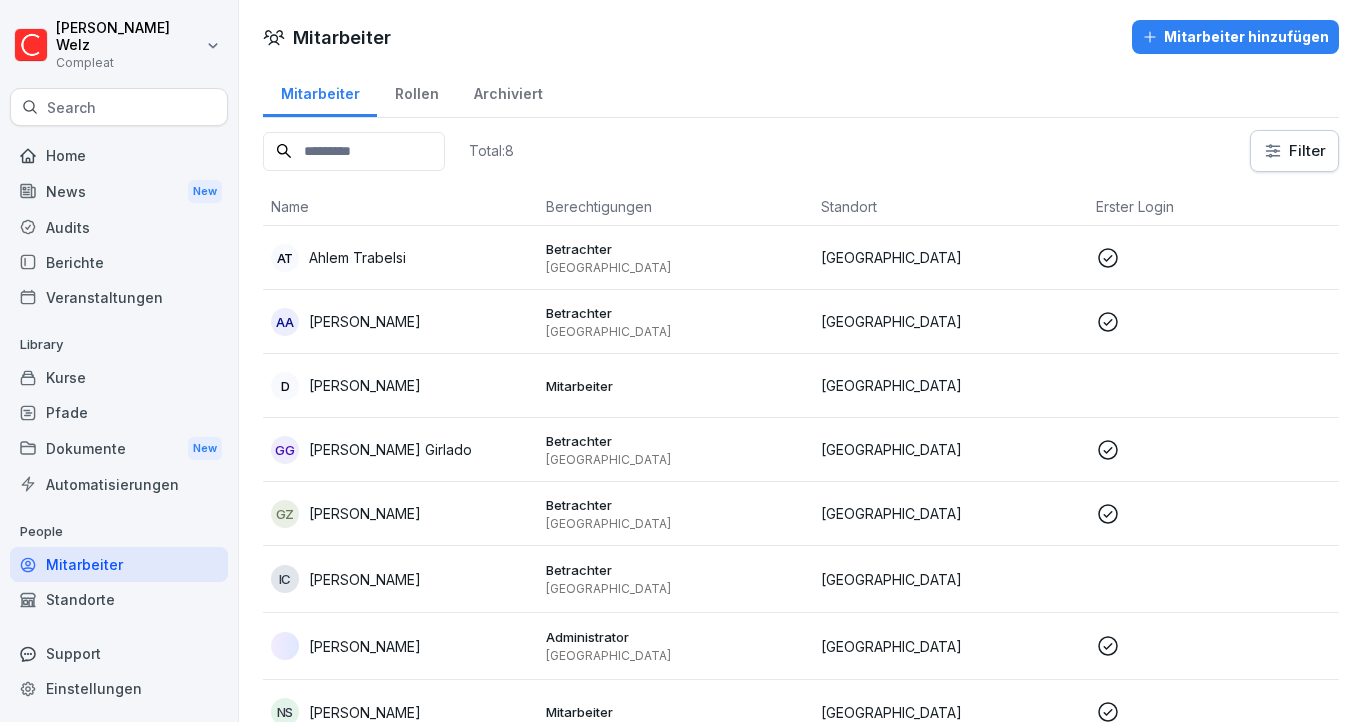 click on "Mitarbeiter" at bounding box center [119, 564] 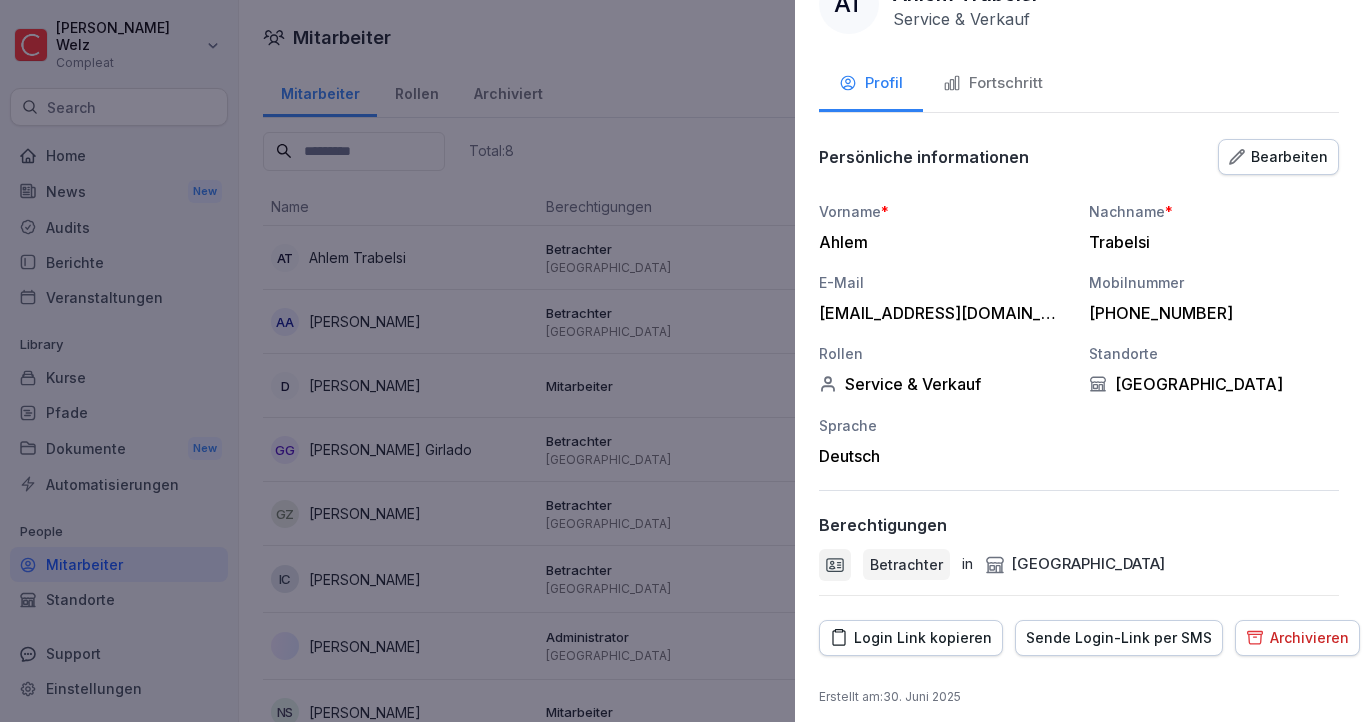 scroll, scrollTop: 65, scrollLeft: 0, axis: vertical 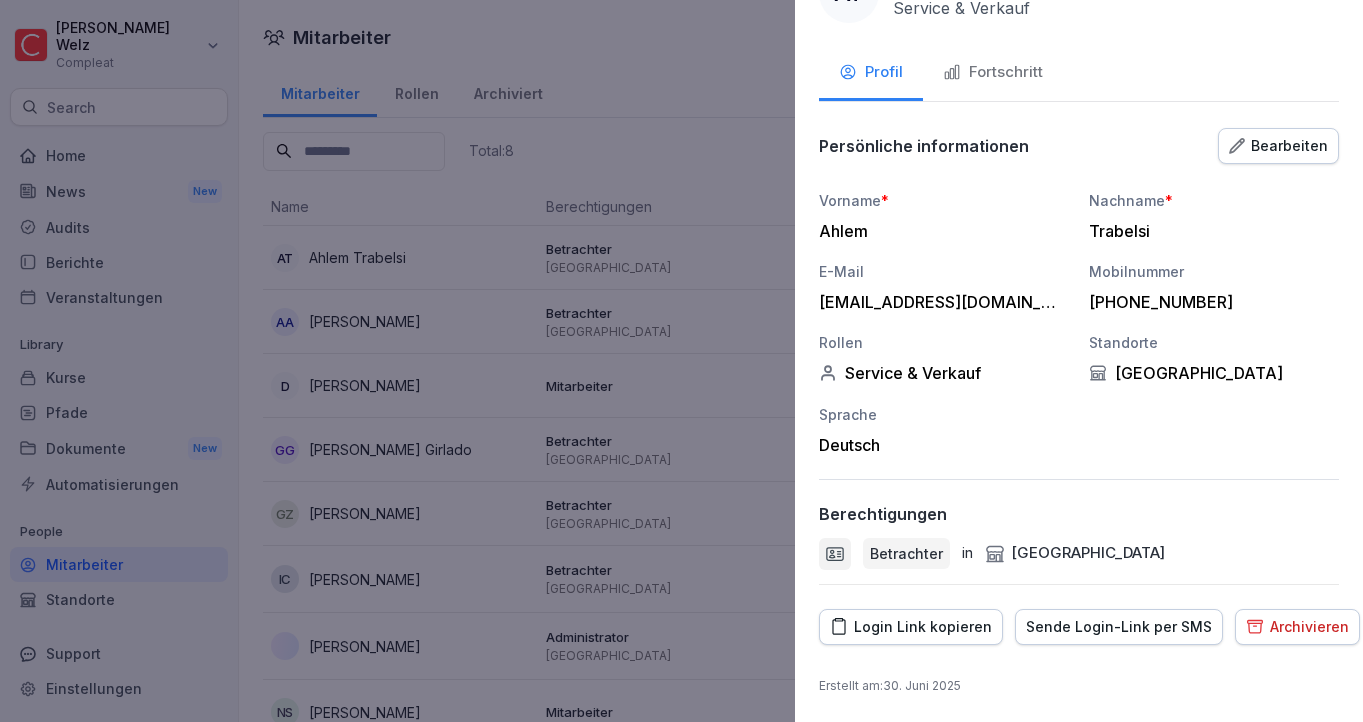 click at bounding box center (681, 361) 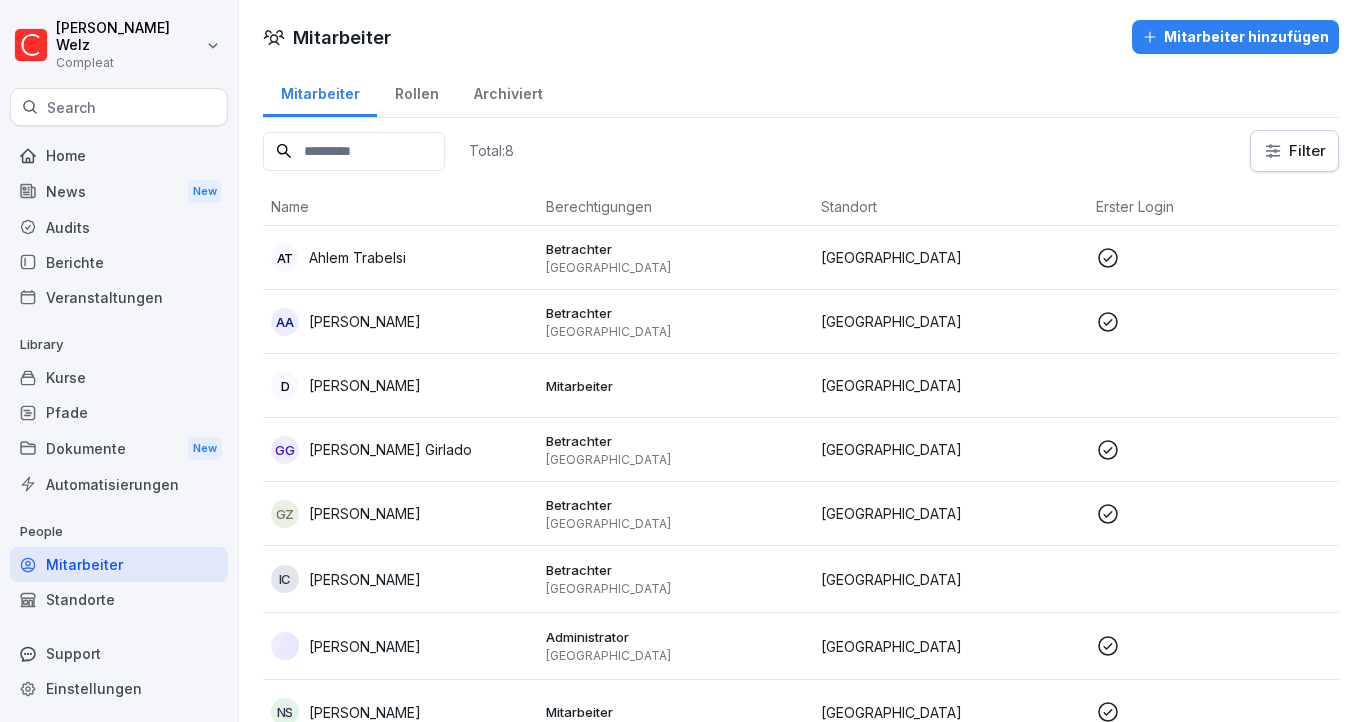 click on "IC [PERSON_NAME]" at bounding box center (400, 579) 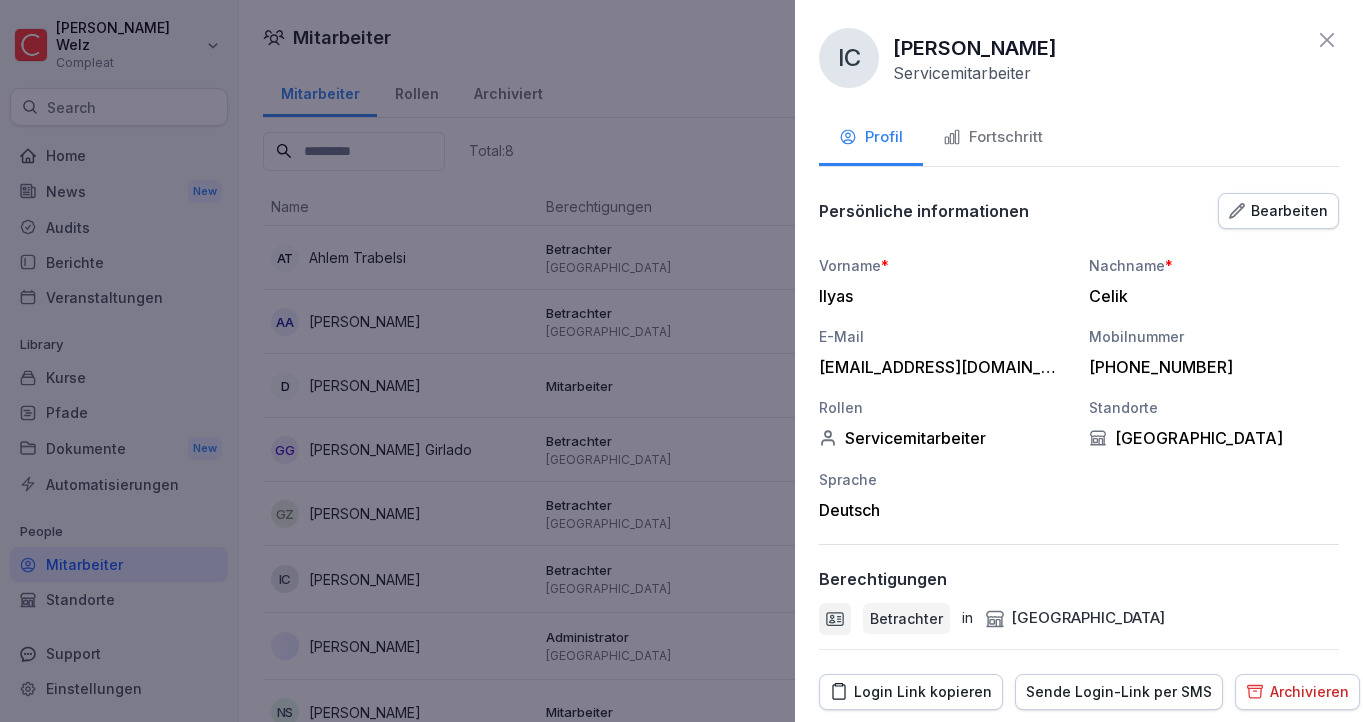 click at bounding box center (681, 361) 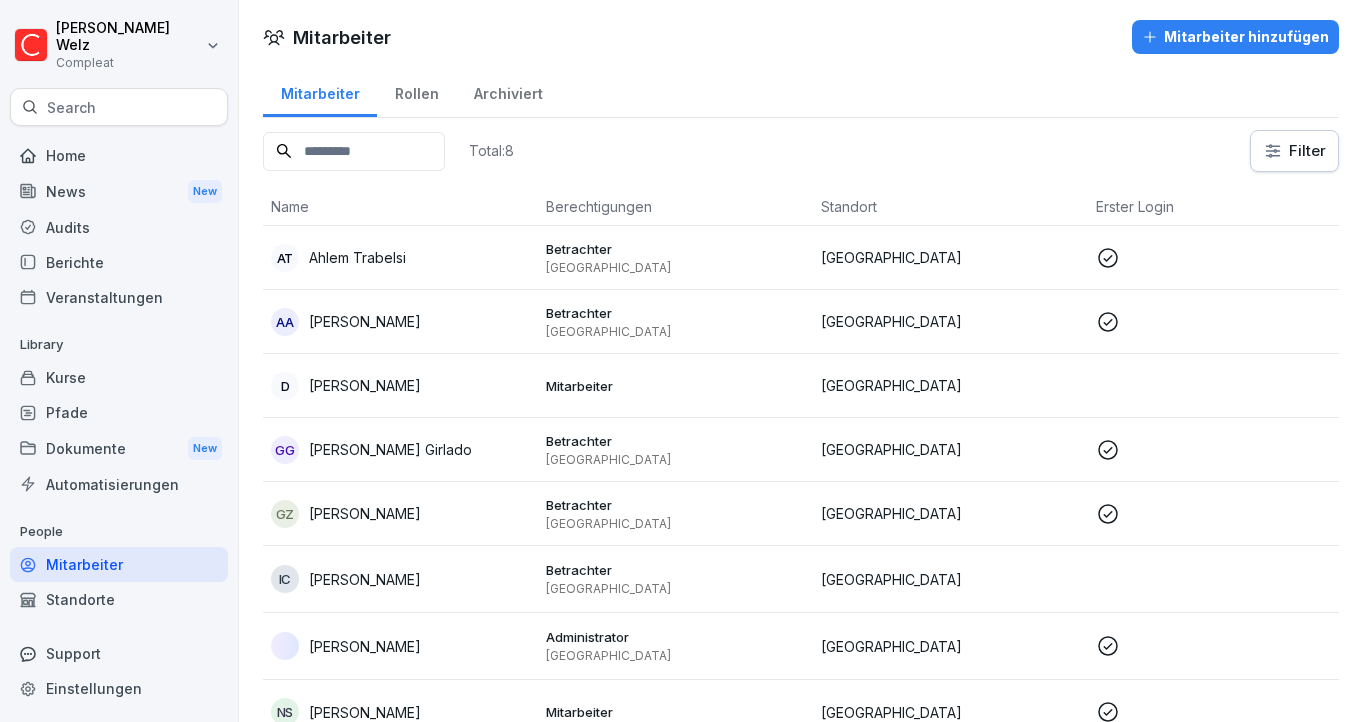 click on "Ahlem Trabelsi" at bounding box center (357, 257) 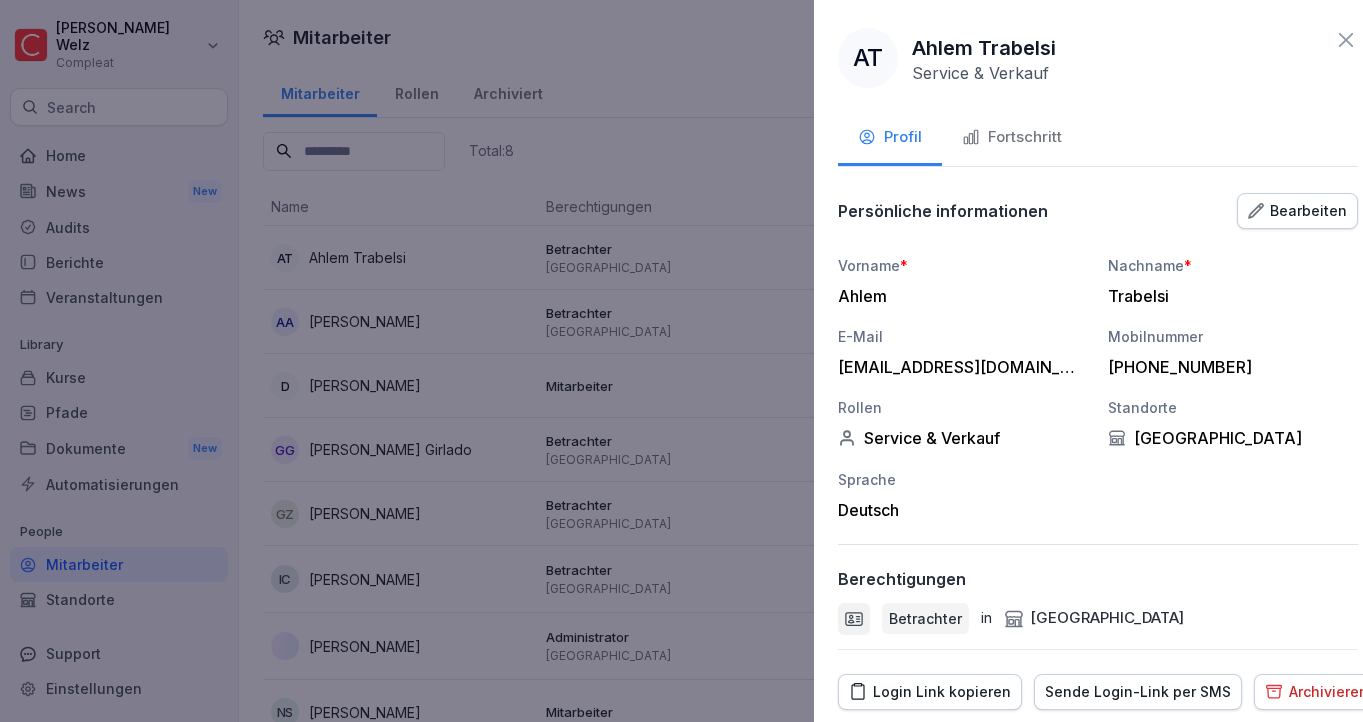 click at bounding box center [681, 361] 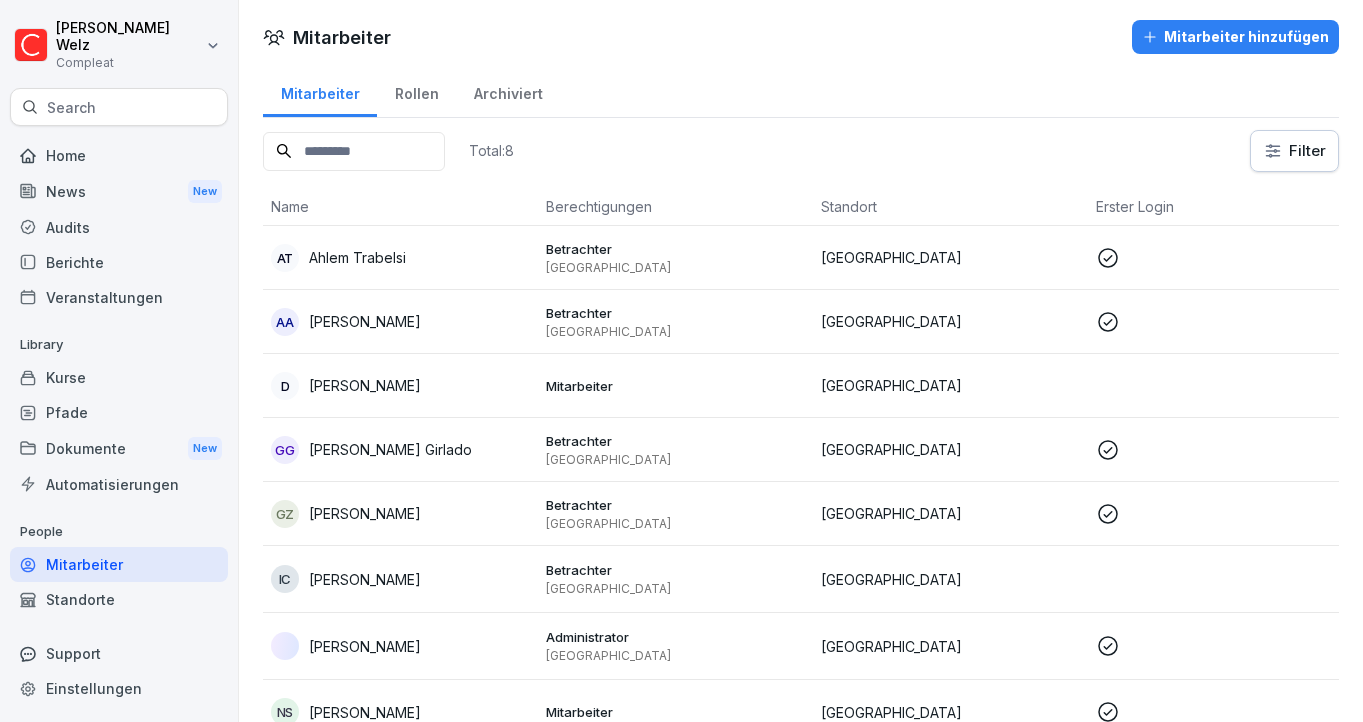 click on "IC [PERSON_NAME]" at bounding box center (400, 579) 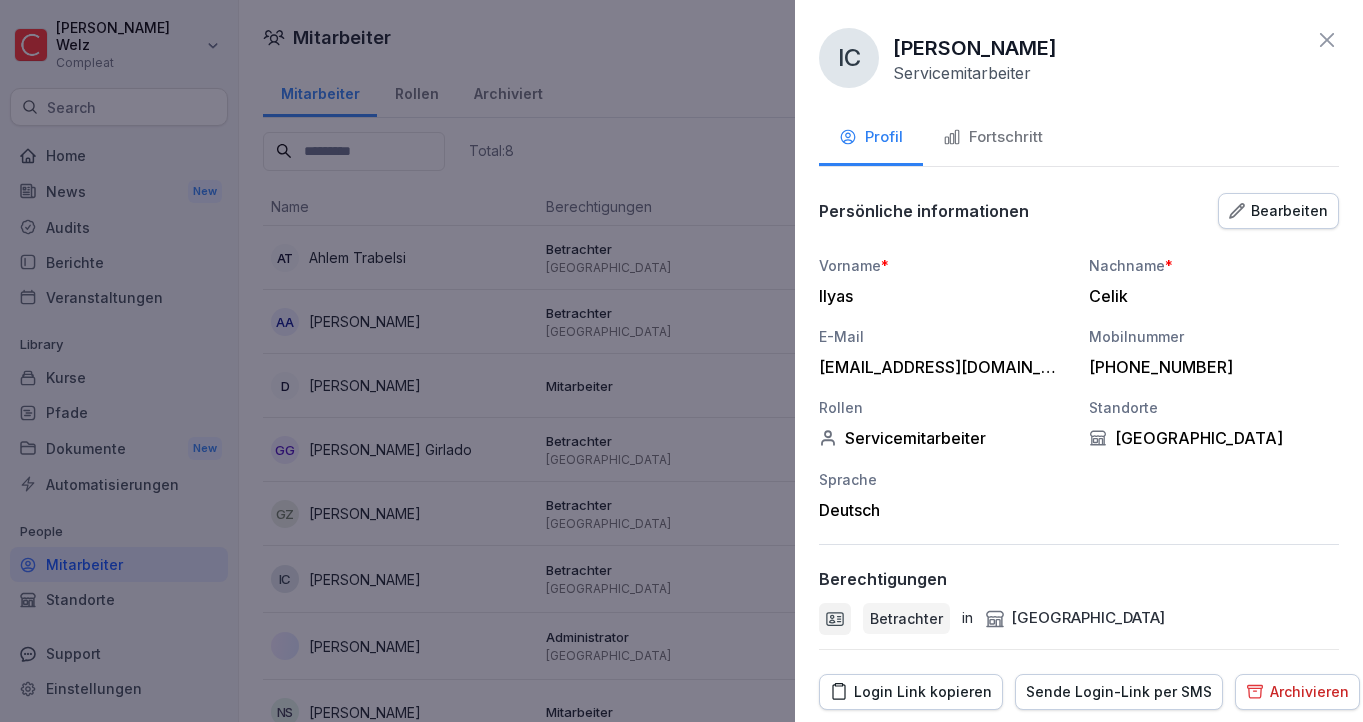 scroll, scrollTop: 65, scrollLeft: 0, axis: vertical 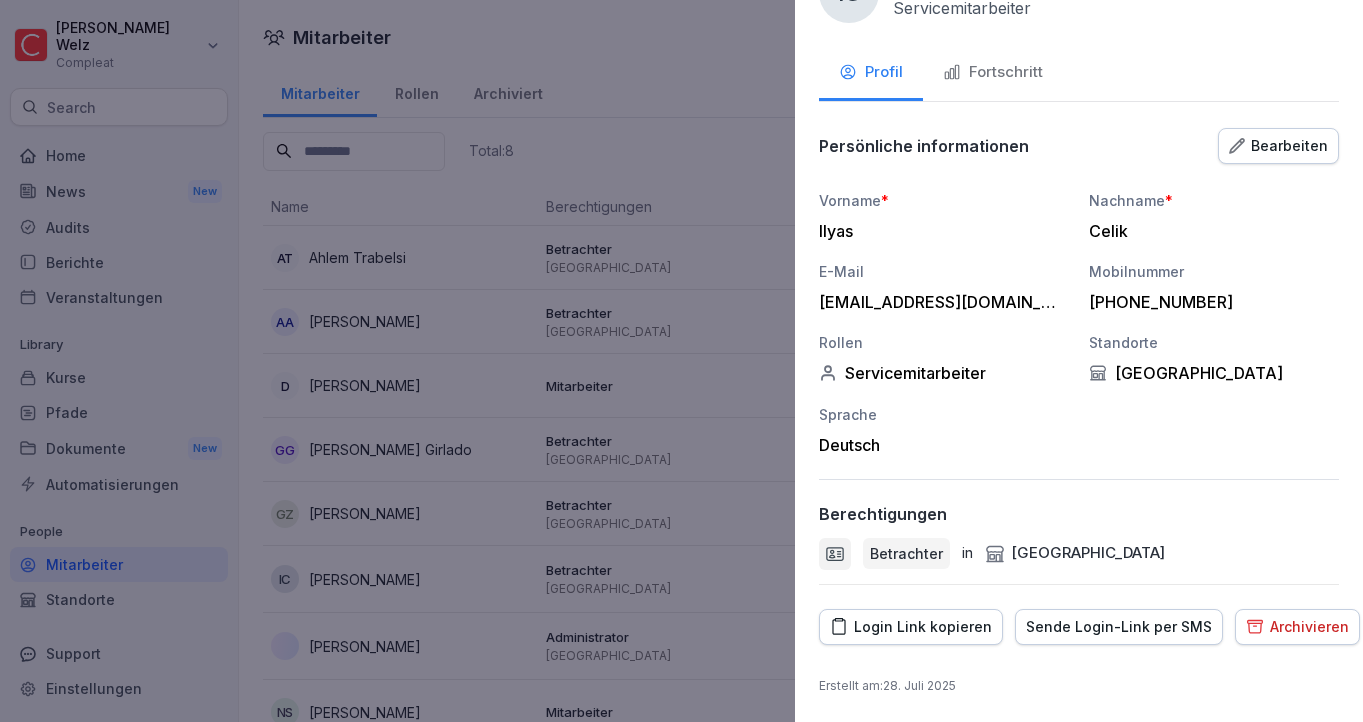 click on "Bearbeiten" at bounding box center (1278, 146) 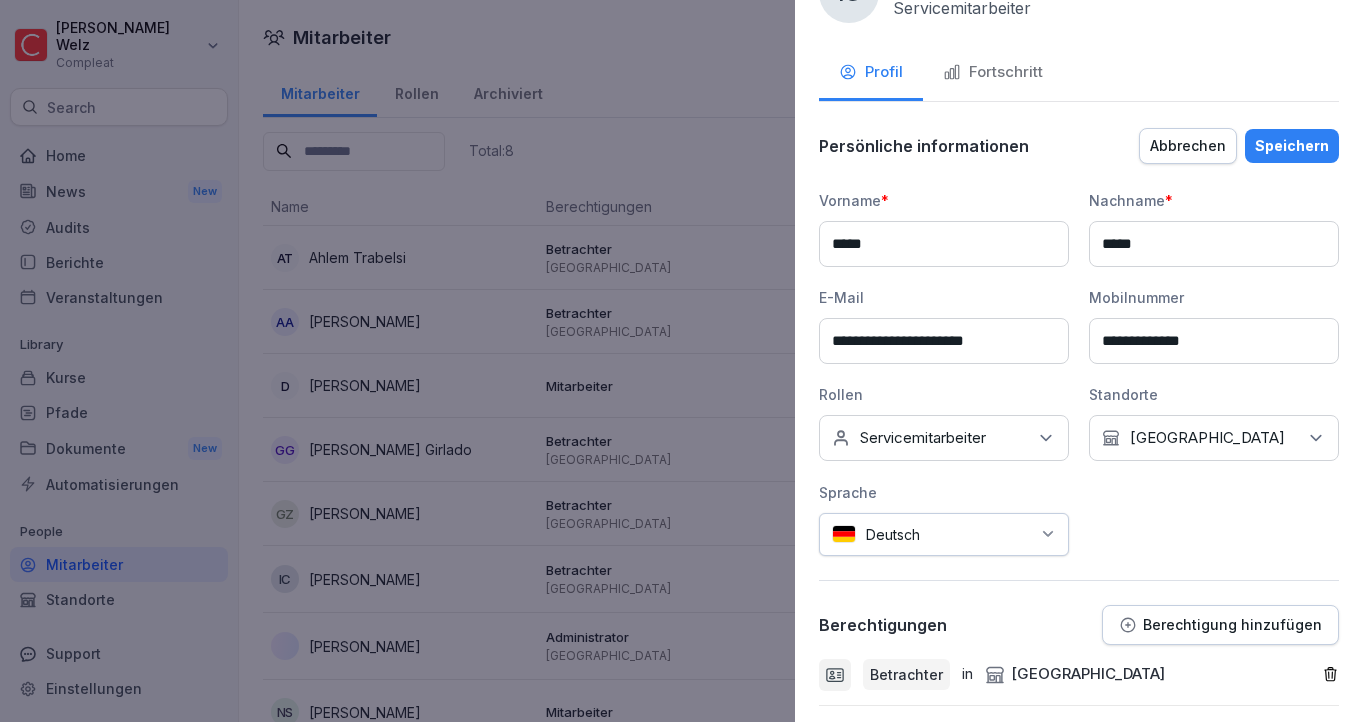 click on "Keine Rollen Servicemitarbeiter" at bounding box center (944, 438) 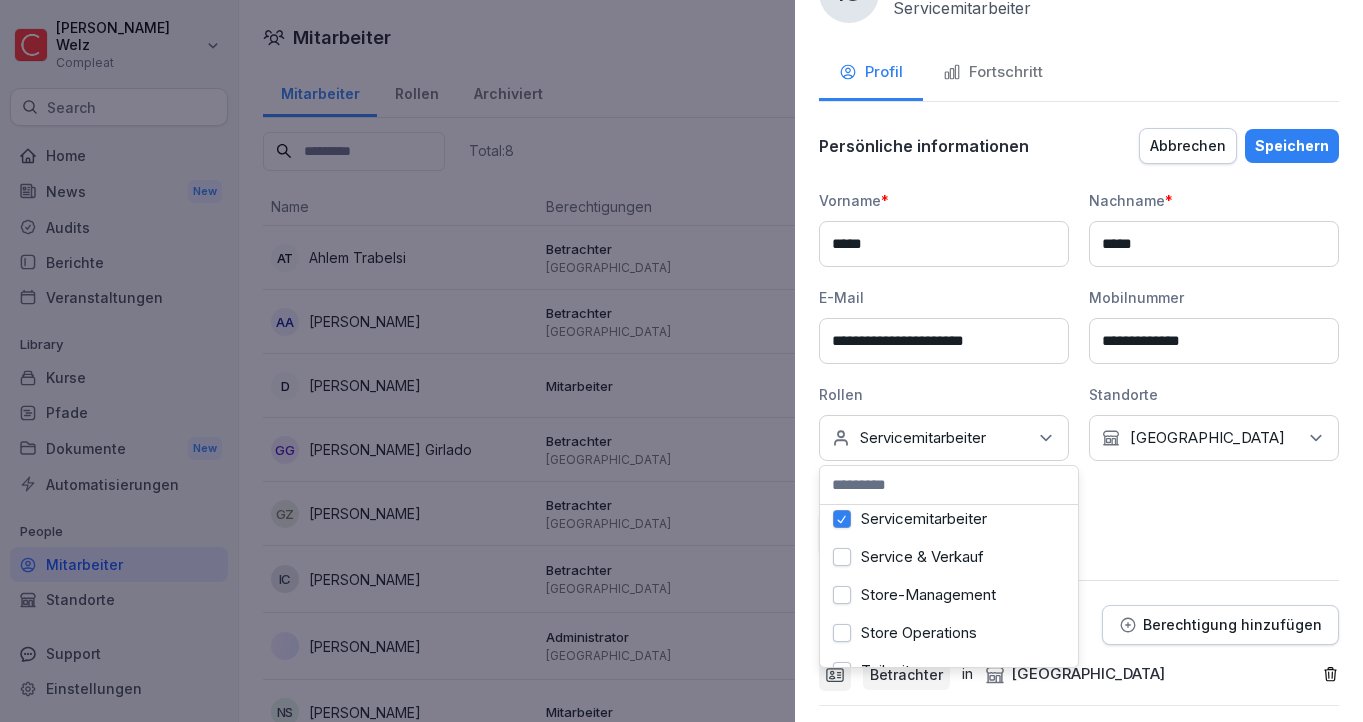 scroll, scrollTop: 342, scrollLeft: 0, axis: vertical 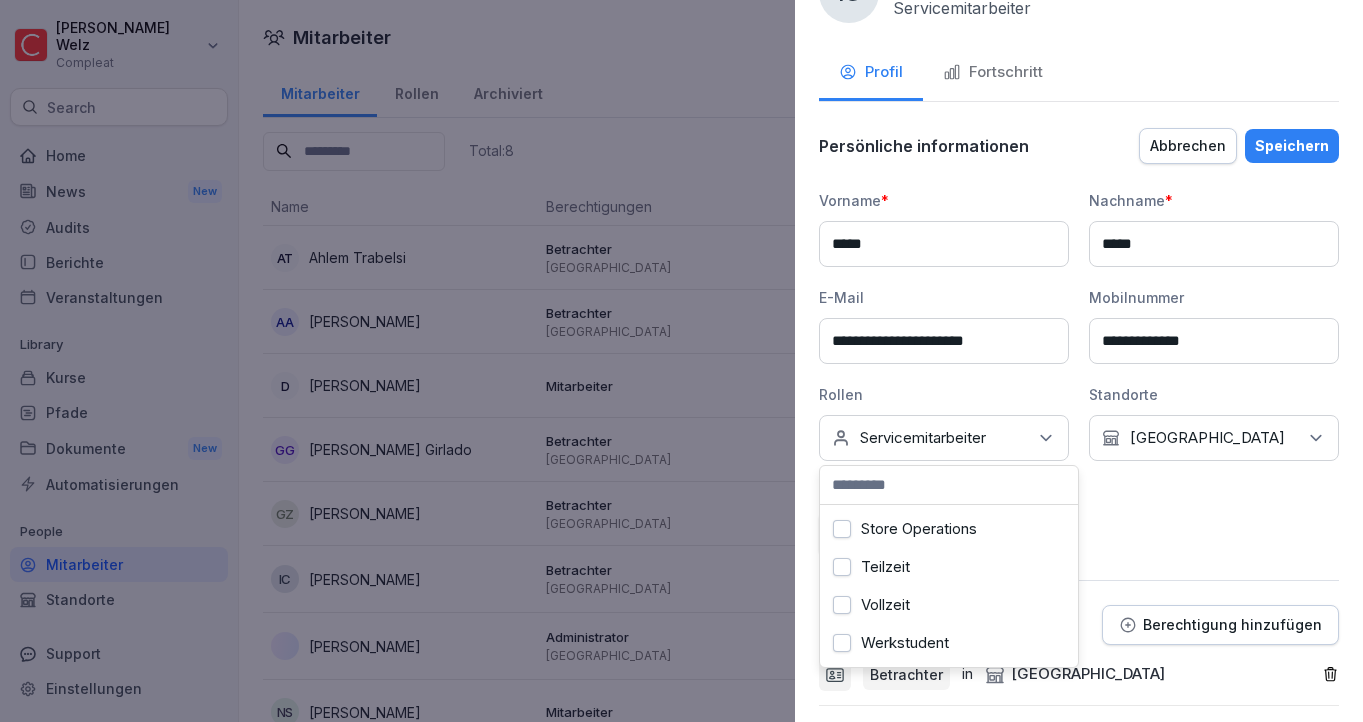 click at bounding box center (681, 361) 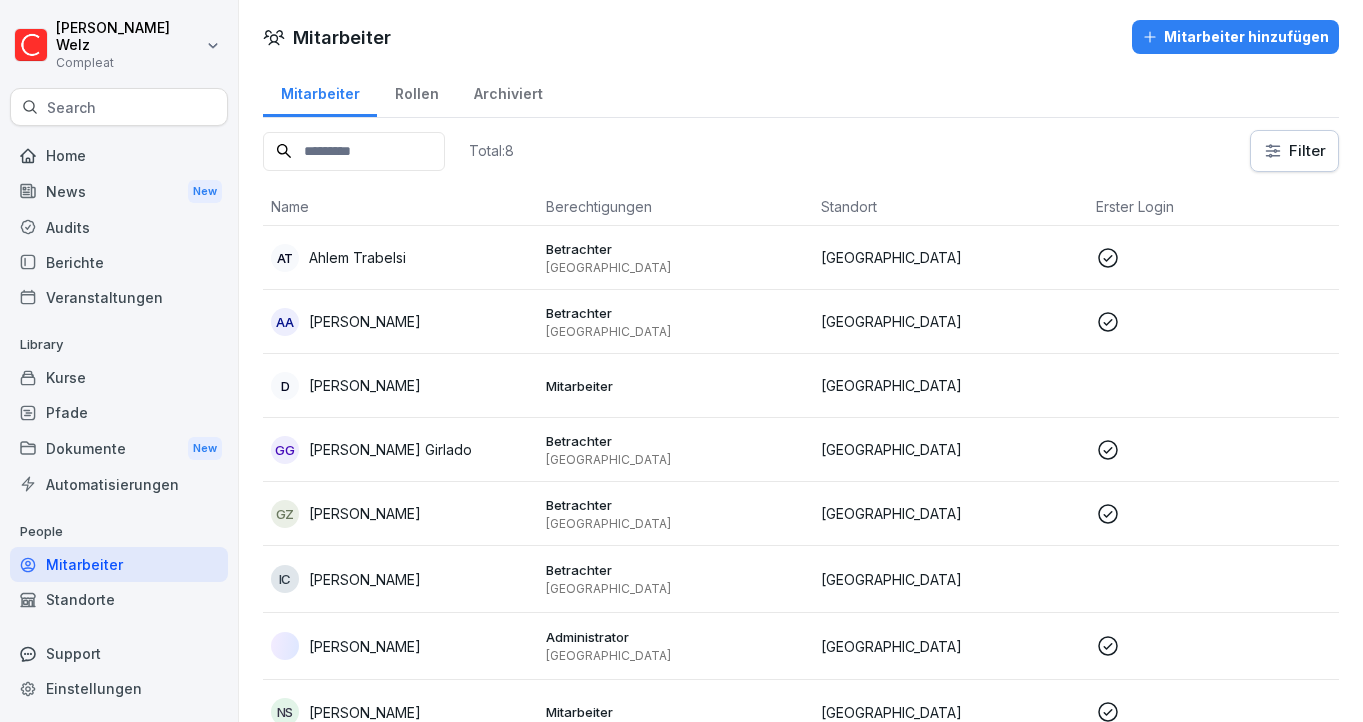 click on "AT [PERSON_NAME]" at bounding box center (400, 258) 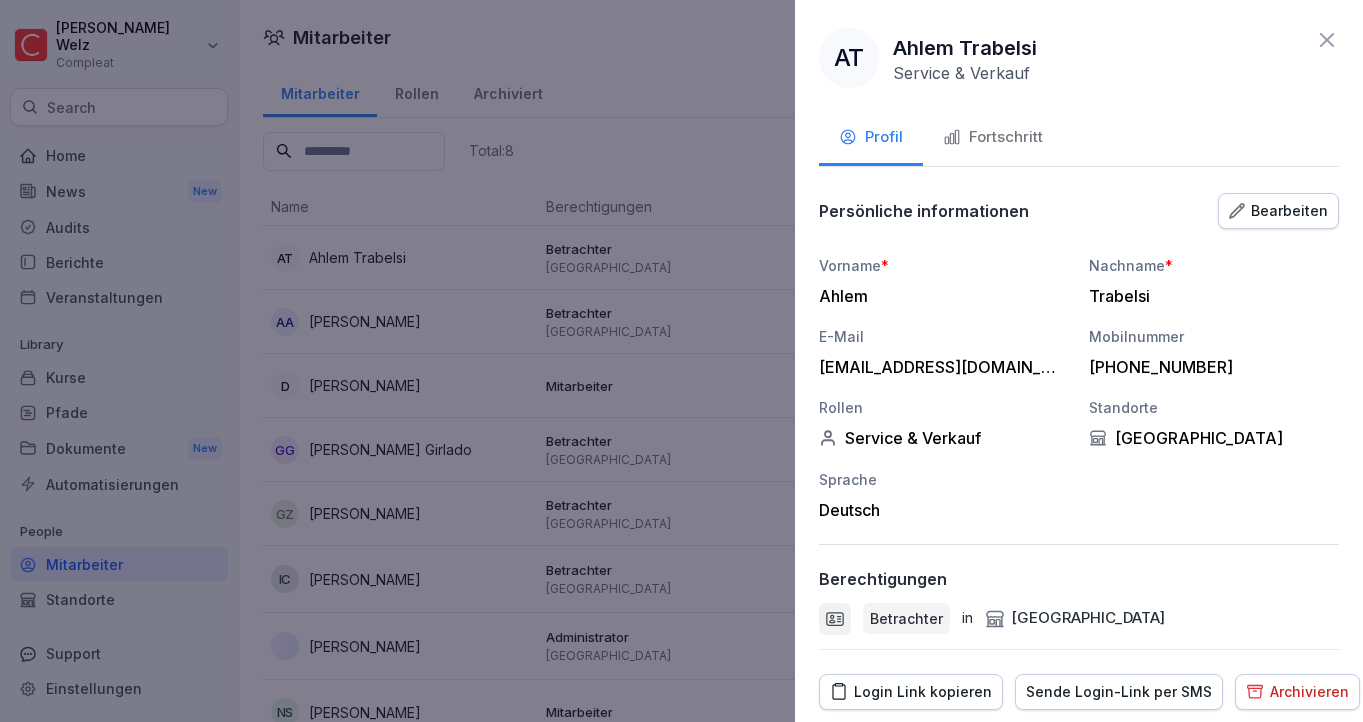 click on "Fortschritt" at bounding box center [993, 139] 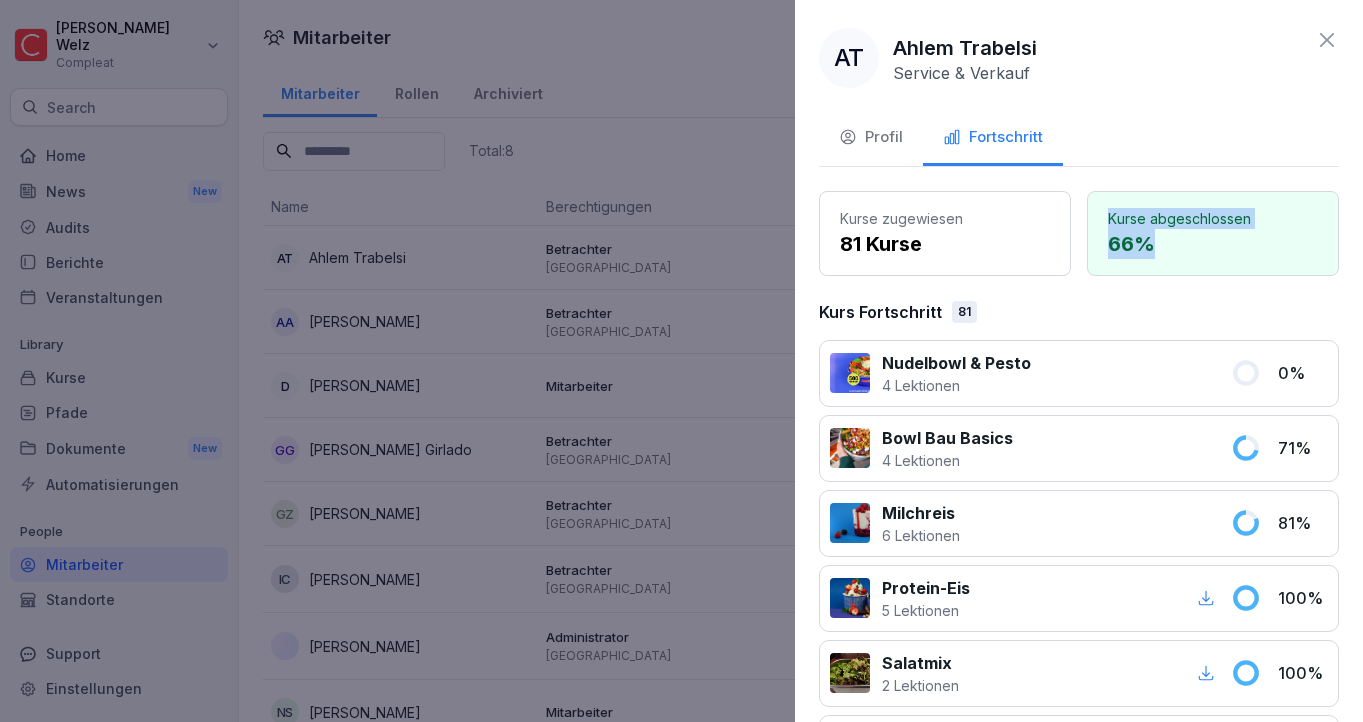 drag, startPoint x: 1105, startPoint y: 221, endPoint x: 1267, endPoint y: 235, distance: 162.6038 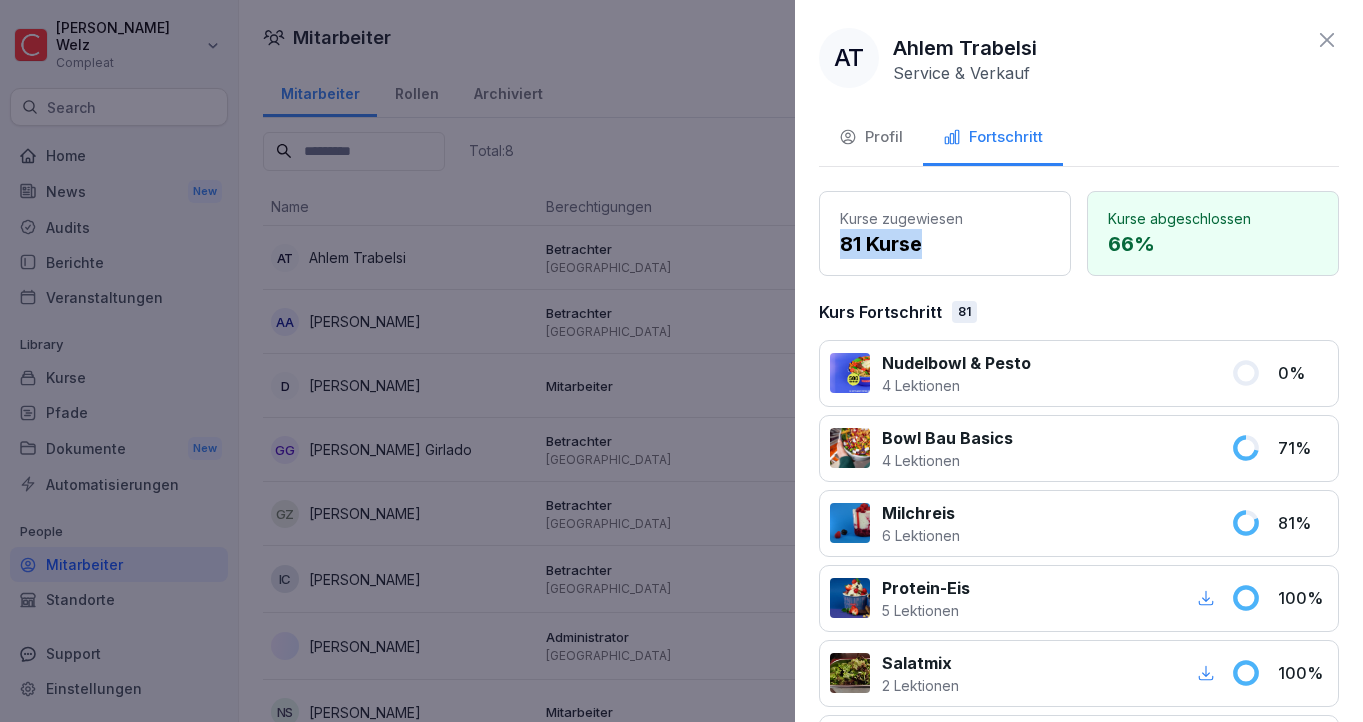 drag, startPoint x: 838, startPoint y: 237, endPoint x: 989, endPoint y: 314, distance: 169.49927 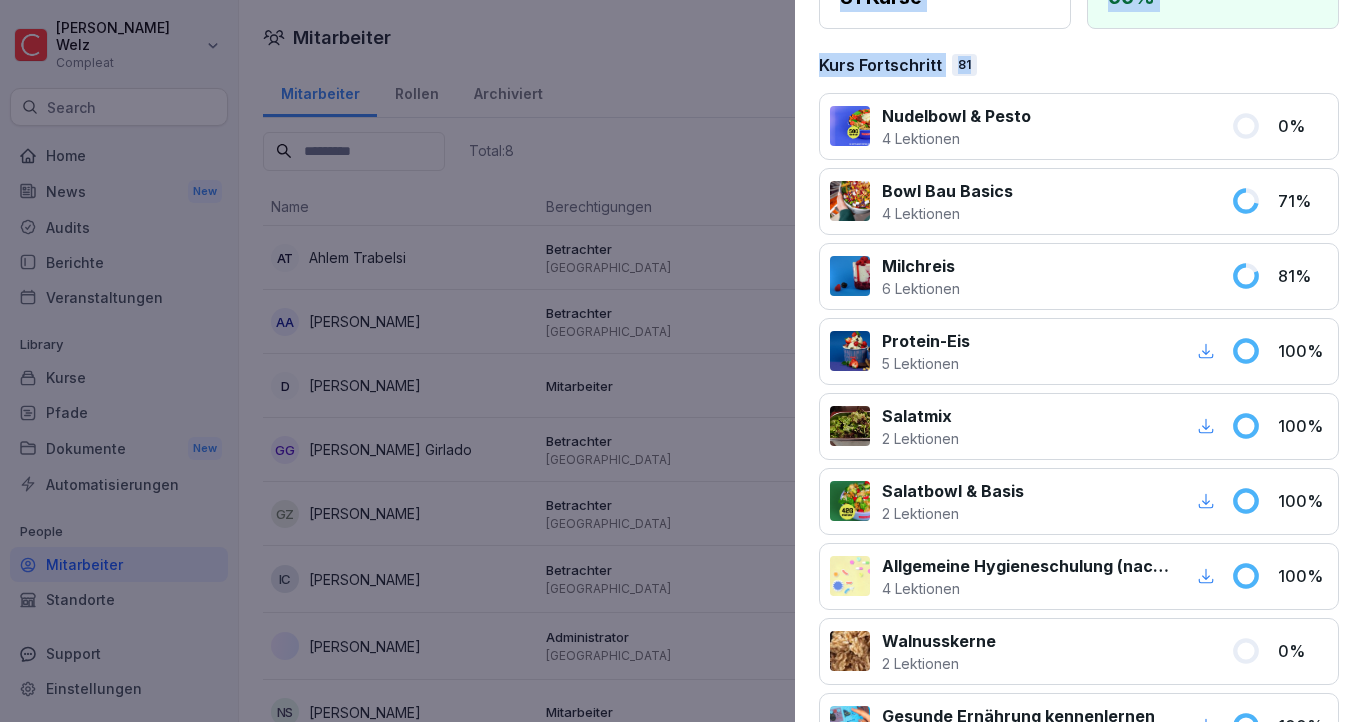 scroll, scrollTop: 344, scrollLeft: 0, axis: vertical 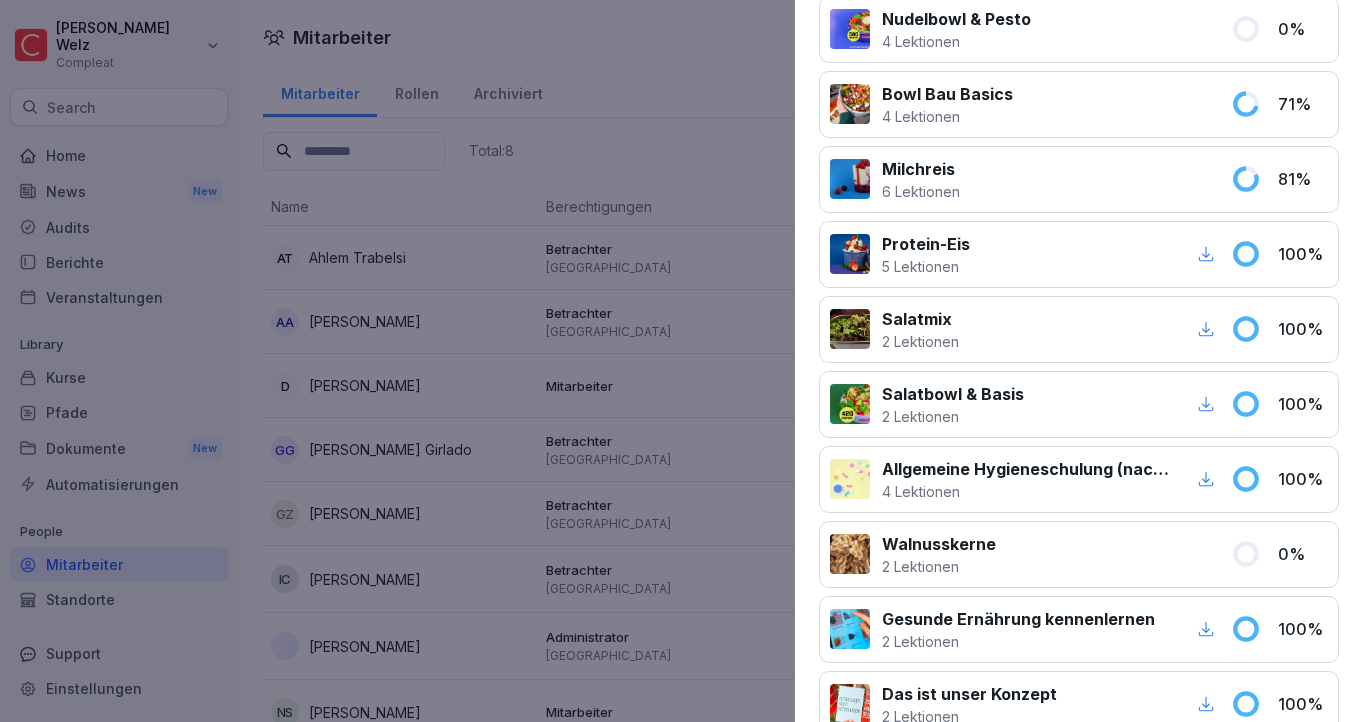 click 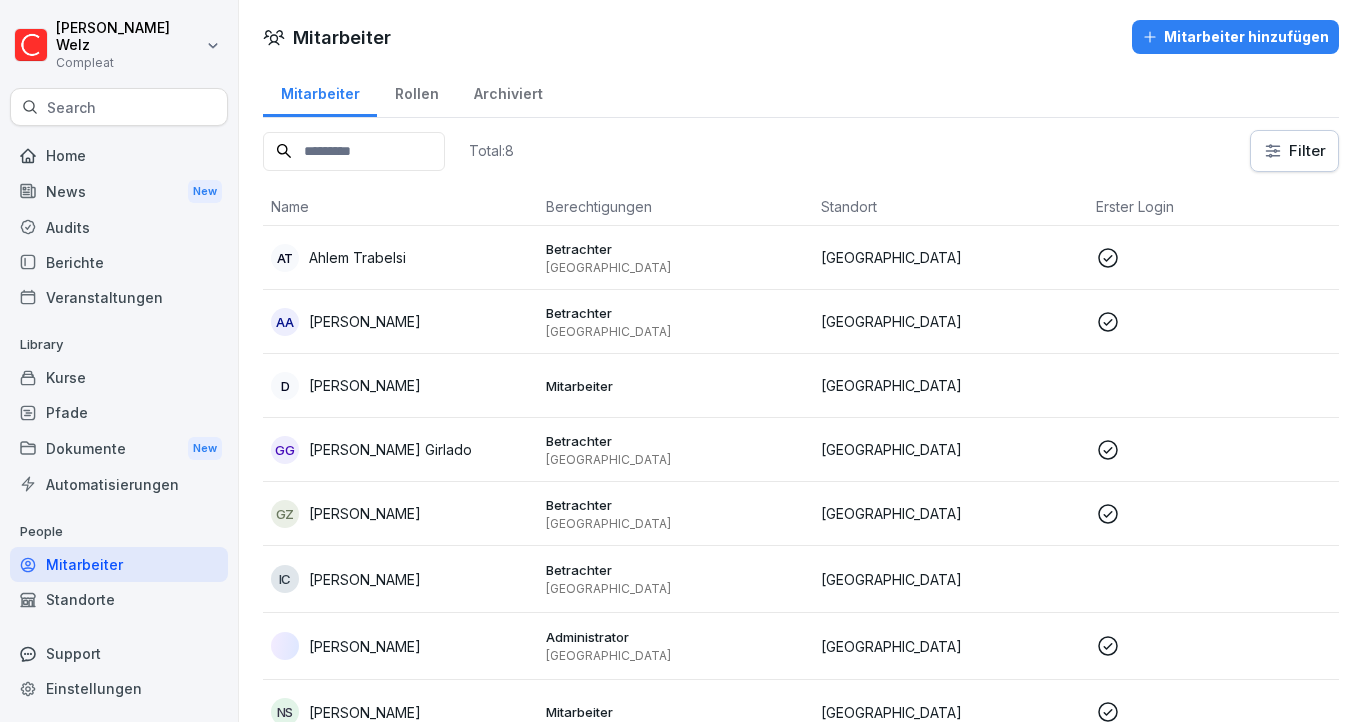 click on "Mitarbeiter Rollen Archiviert" at bounding box center (801, 92) 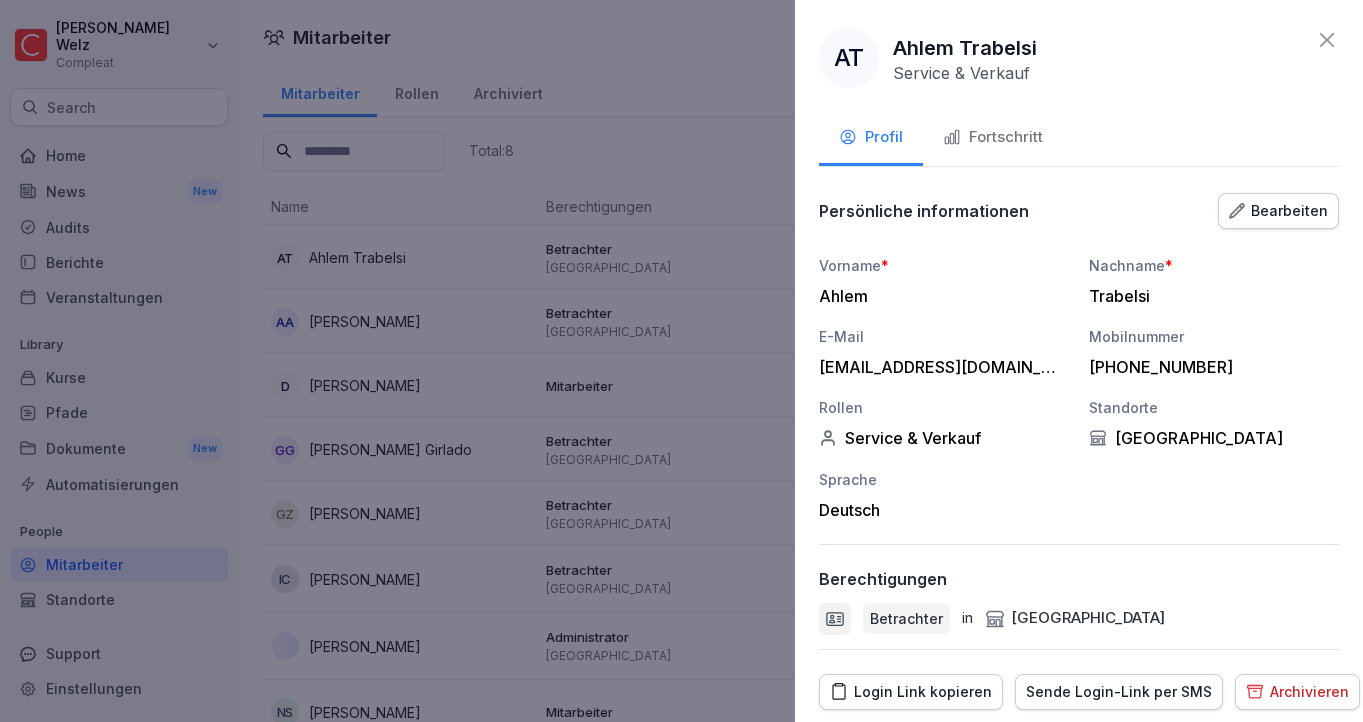 click on "Fortschritt" at bounding box center [993, 139] 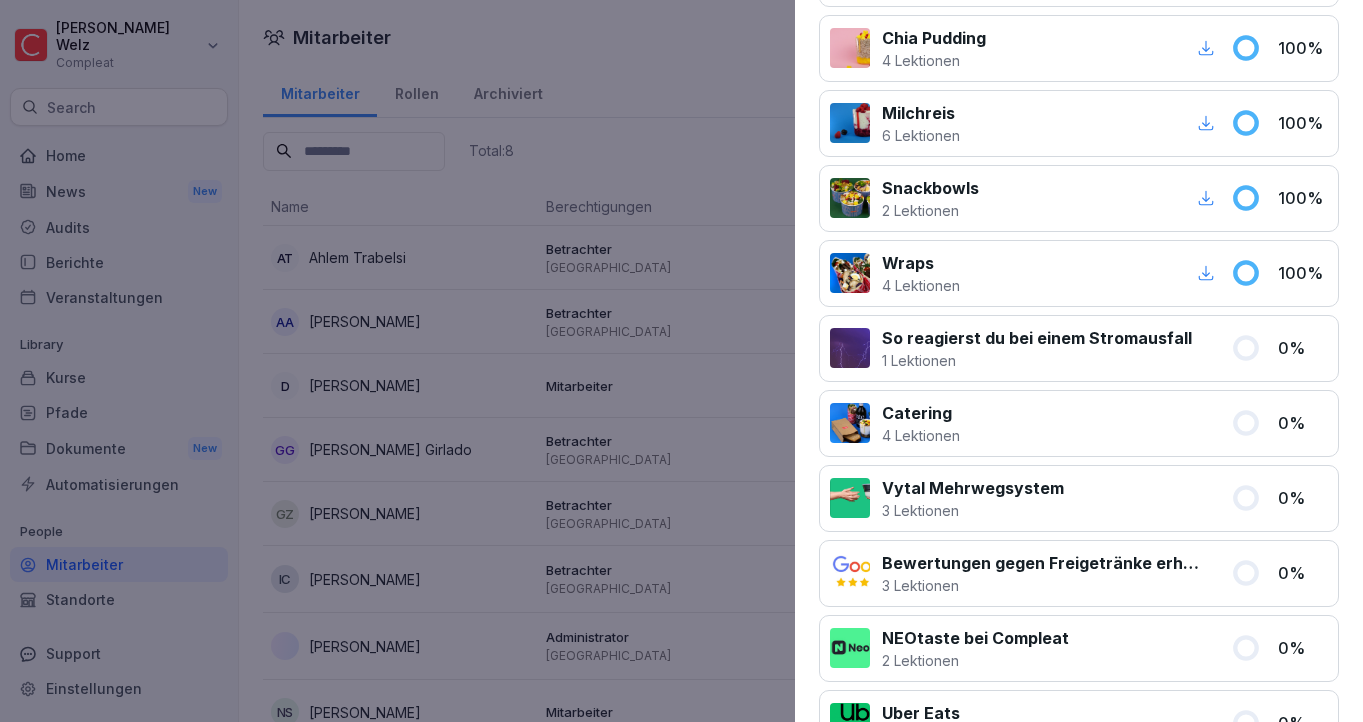 scroll, scrollTop: 1491, scrollLeft: 0, axis: vertical 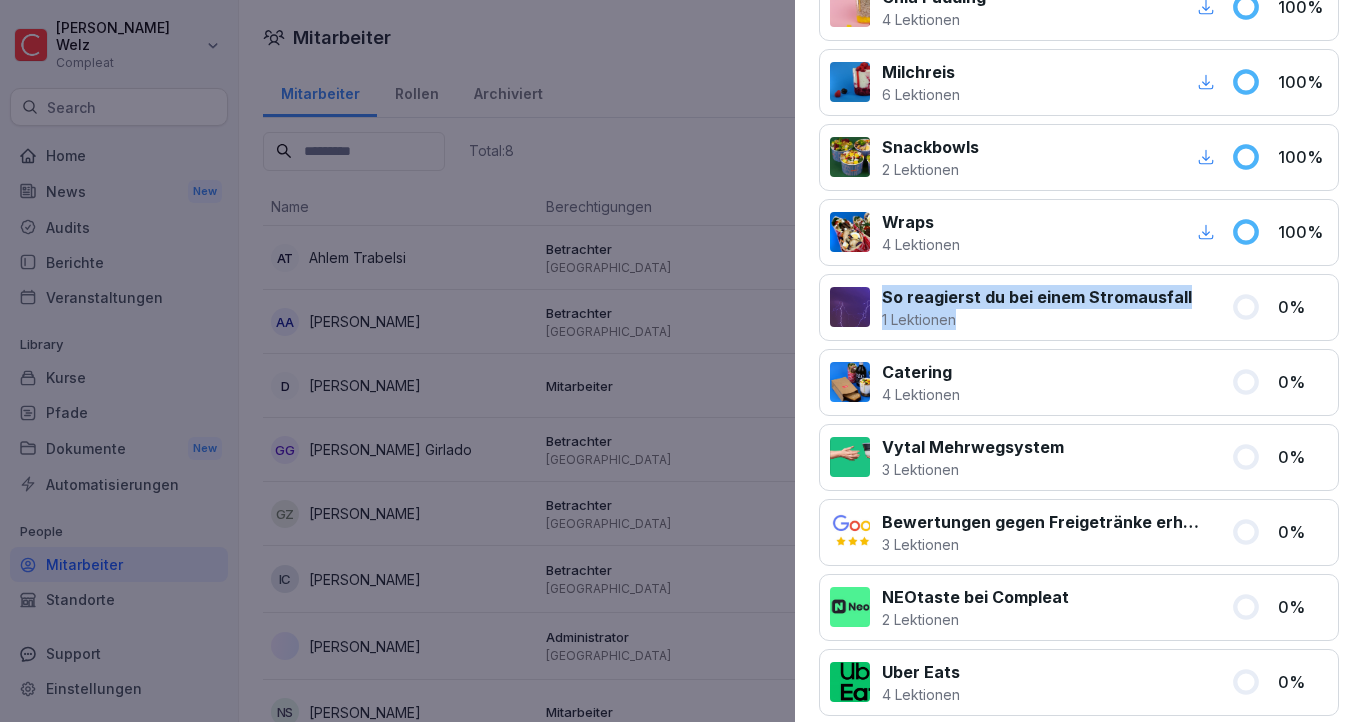 drag, startPoint x: 884, startPoint y: 294, endPoint x: 1150, endPoint y: 328, distance: 268.16412 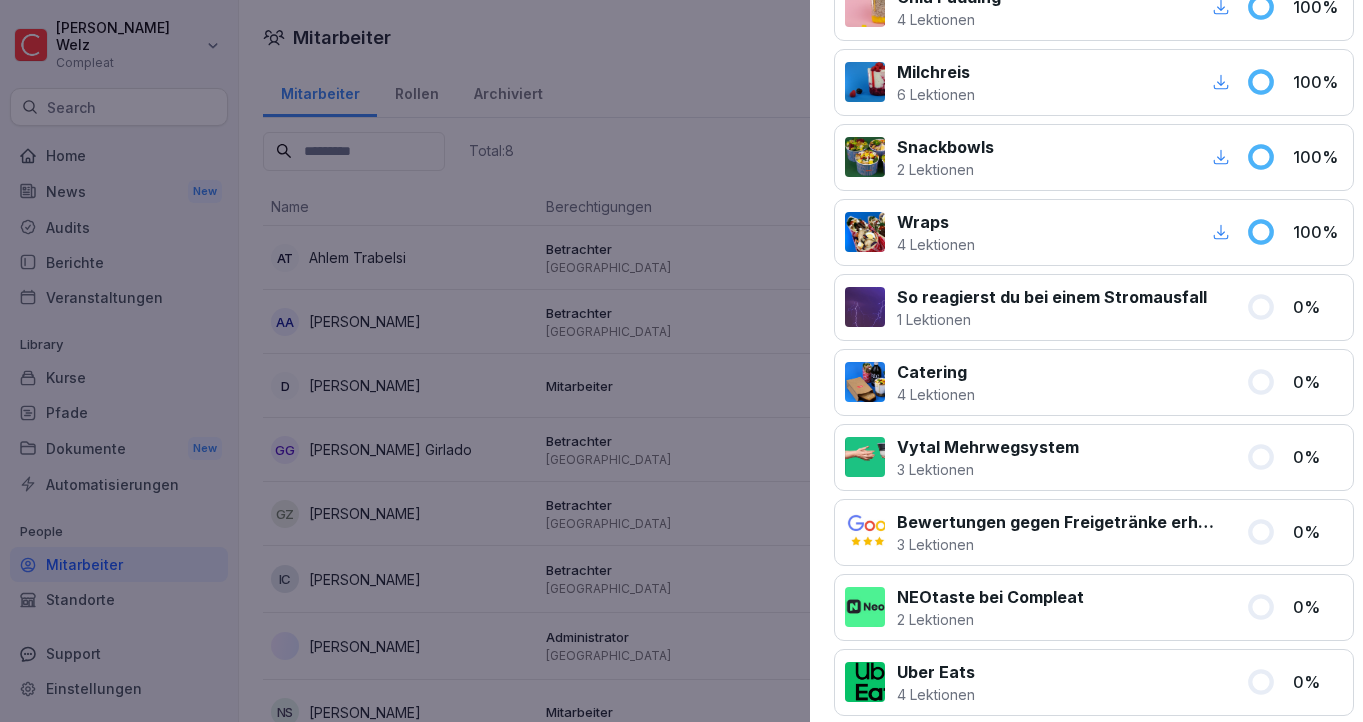 click at bounding box center (681, 361) 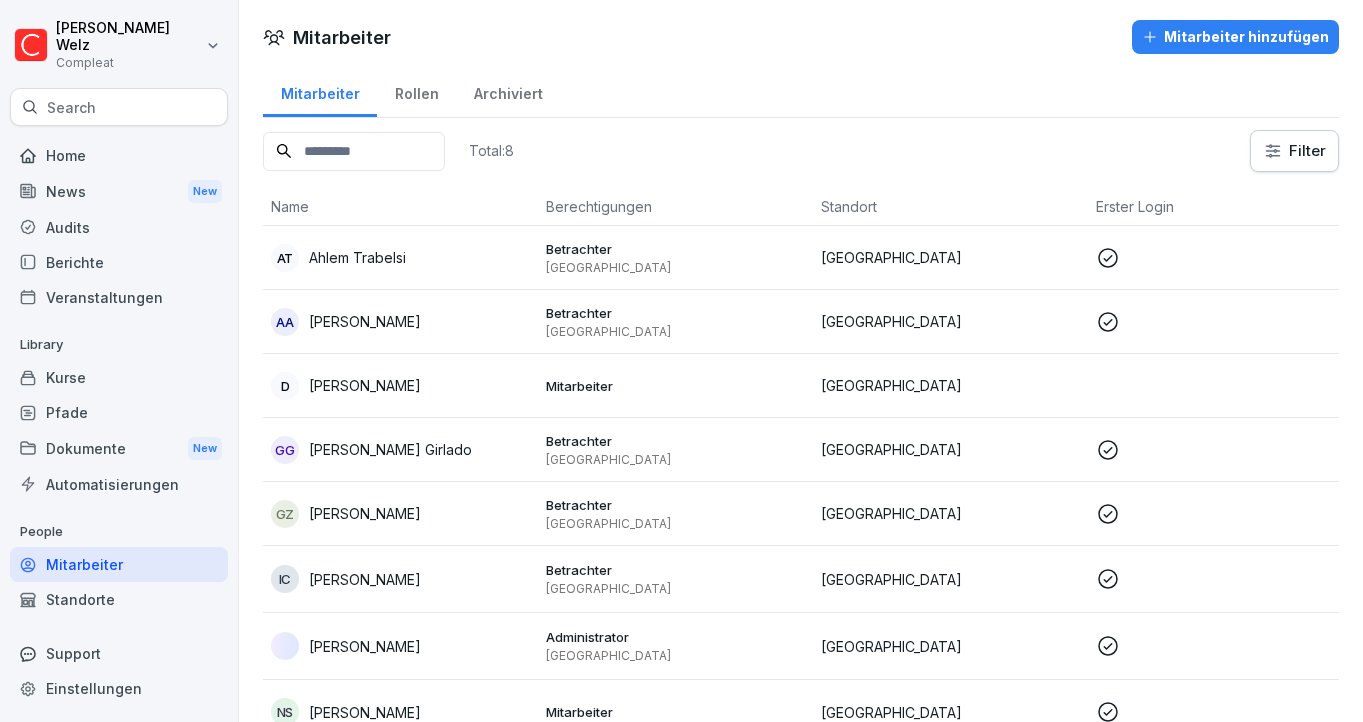 click on "IC [PERSON_NAME]" at bounding box center (400, 579) 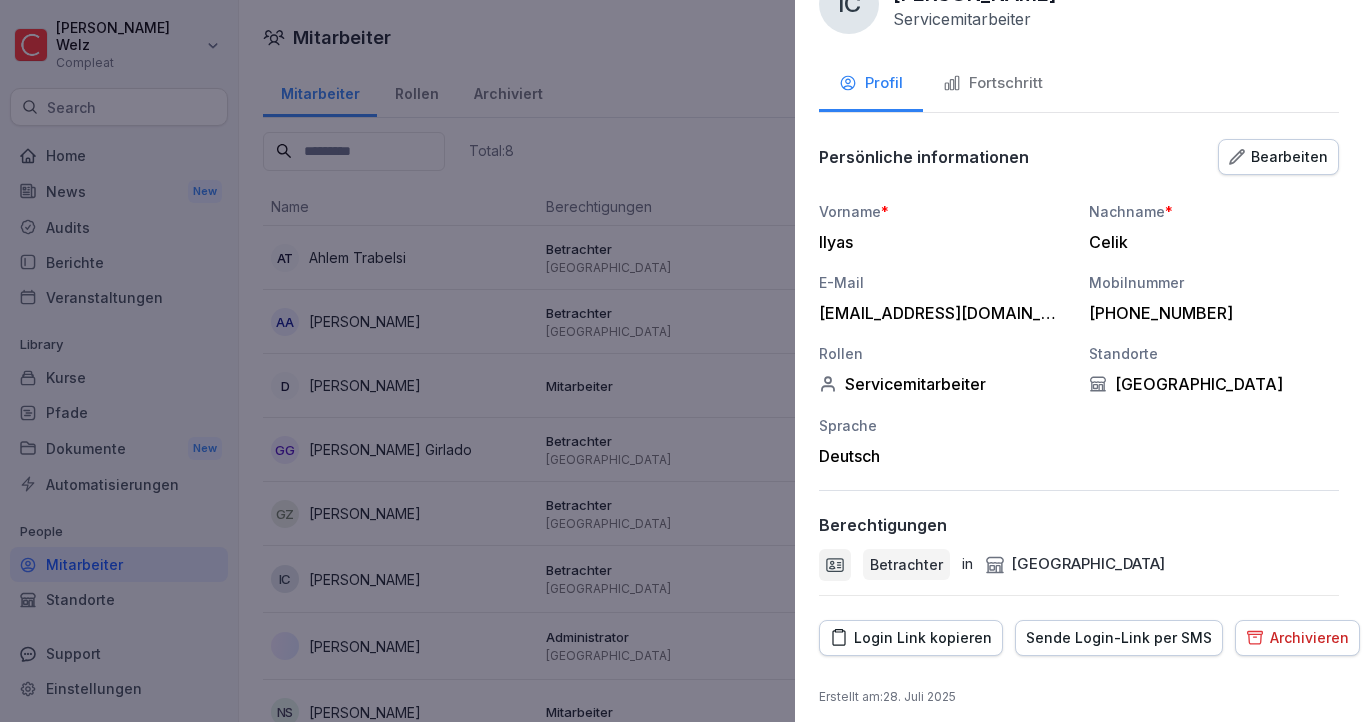 scroll, scrollTop: 65, scrollLeft: 0, axis: vertical 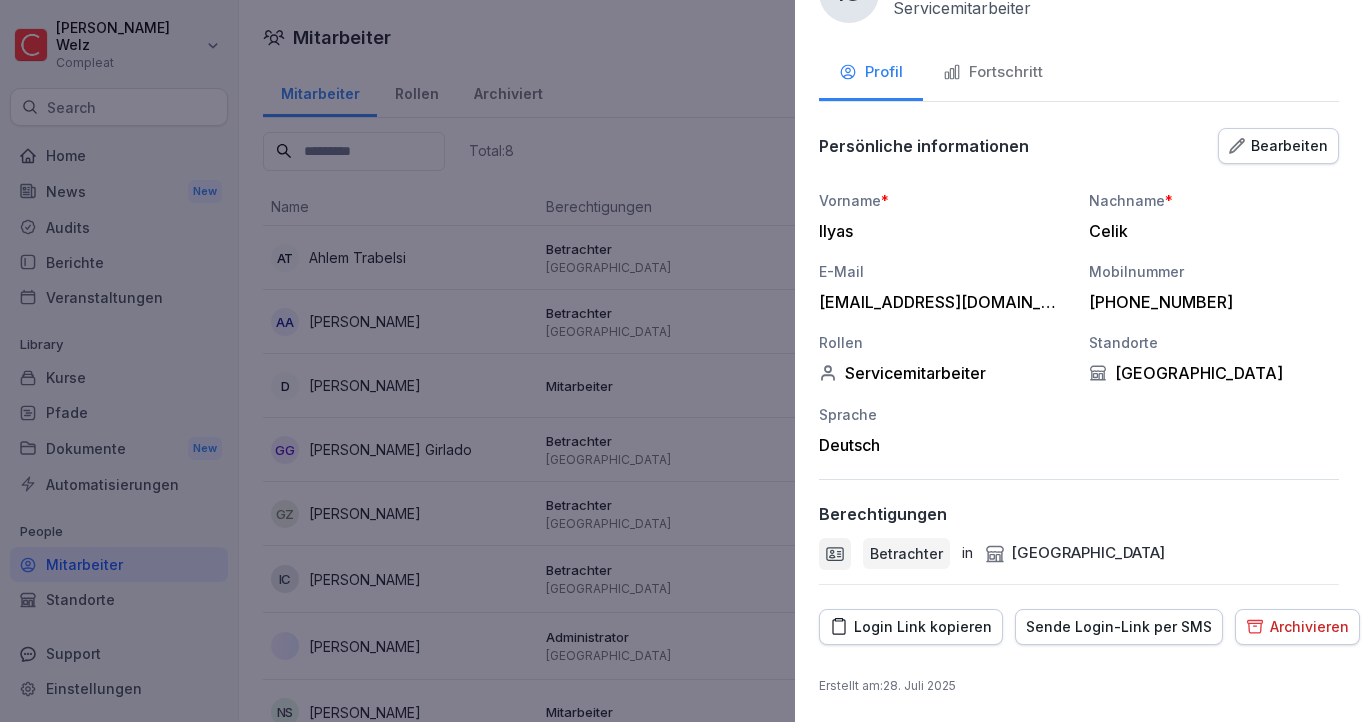 click on "Bearbeiten" at bounding box center [1278, 146] 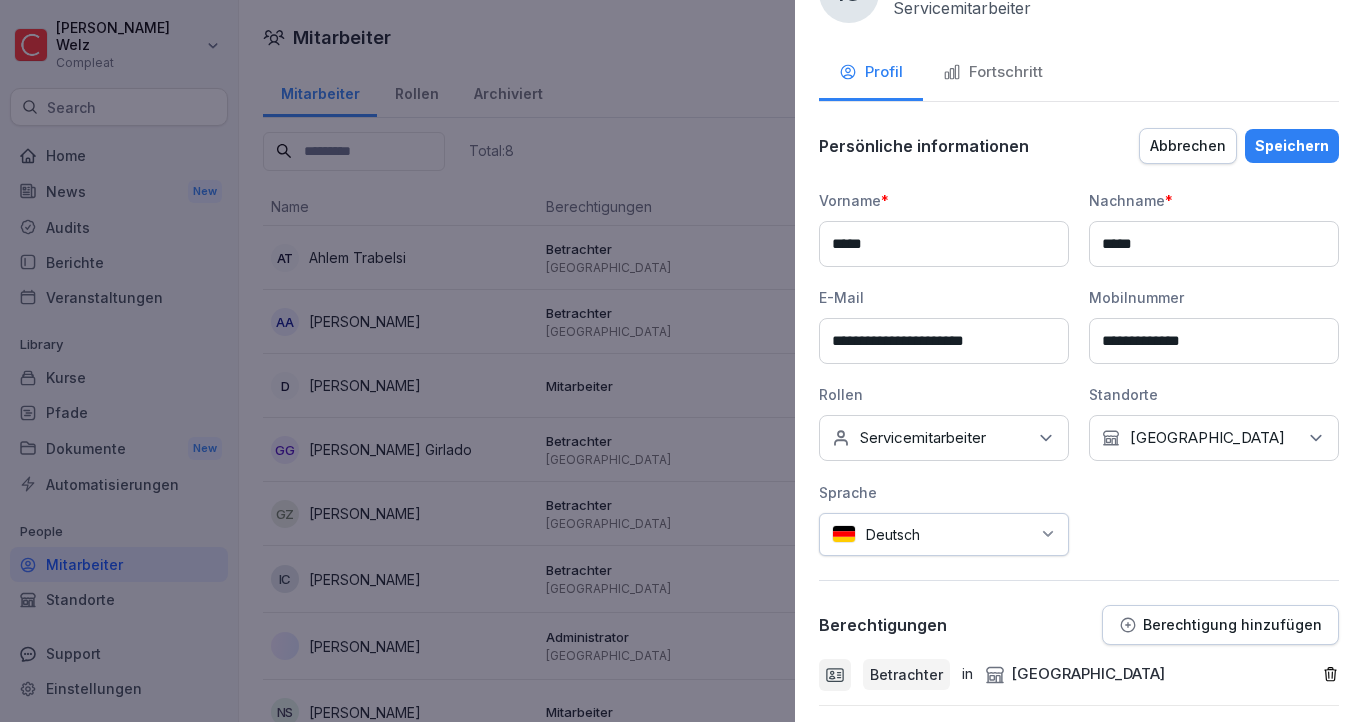 click on "Servicemitarbeiter" at bounding box center [923, 438] 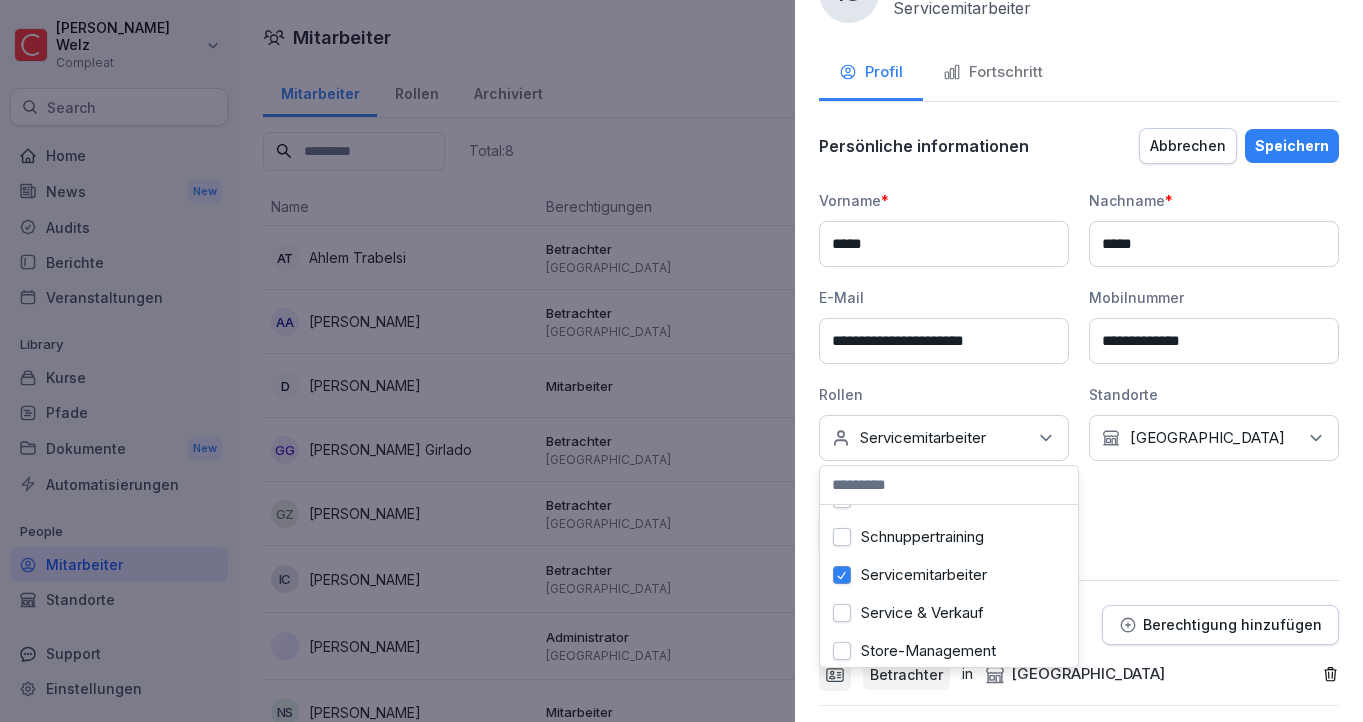 scroll, scrollTop: 183, scrollLeft: 0, axis: vertical 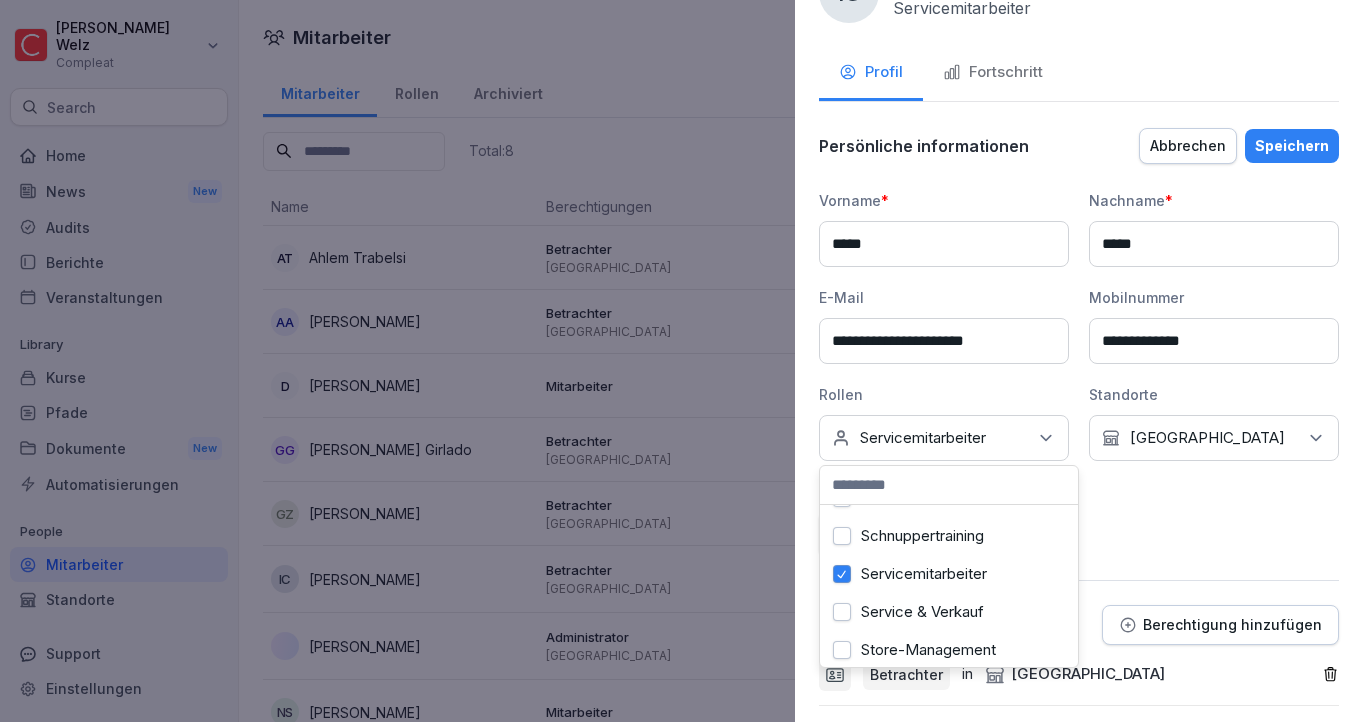 click on "Service & Verkauf" at bounding box center [842, 612] 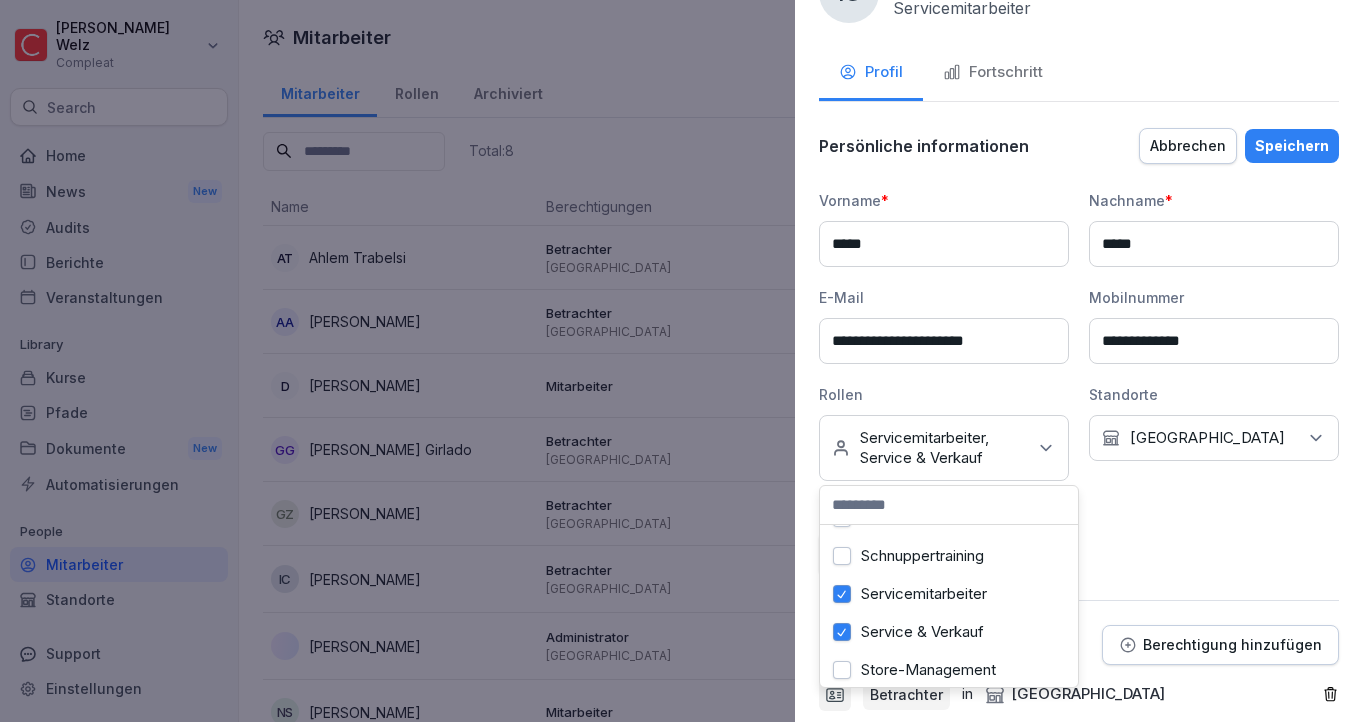 click on "Servicemitarbeiter" at bounding box center [842, 594] 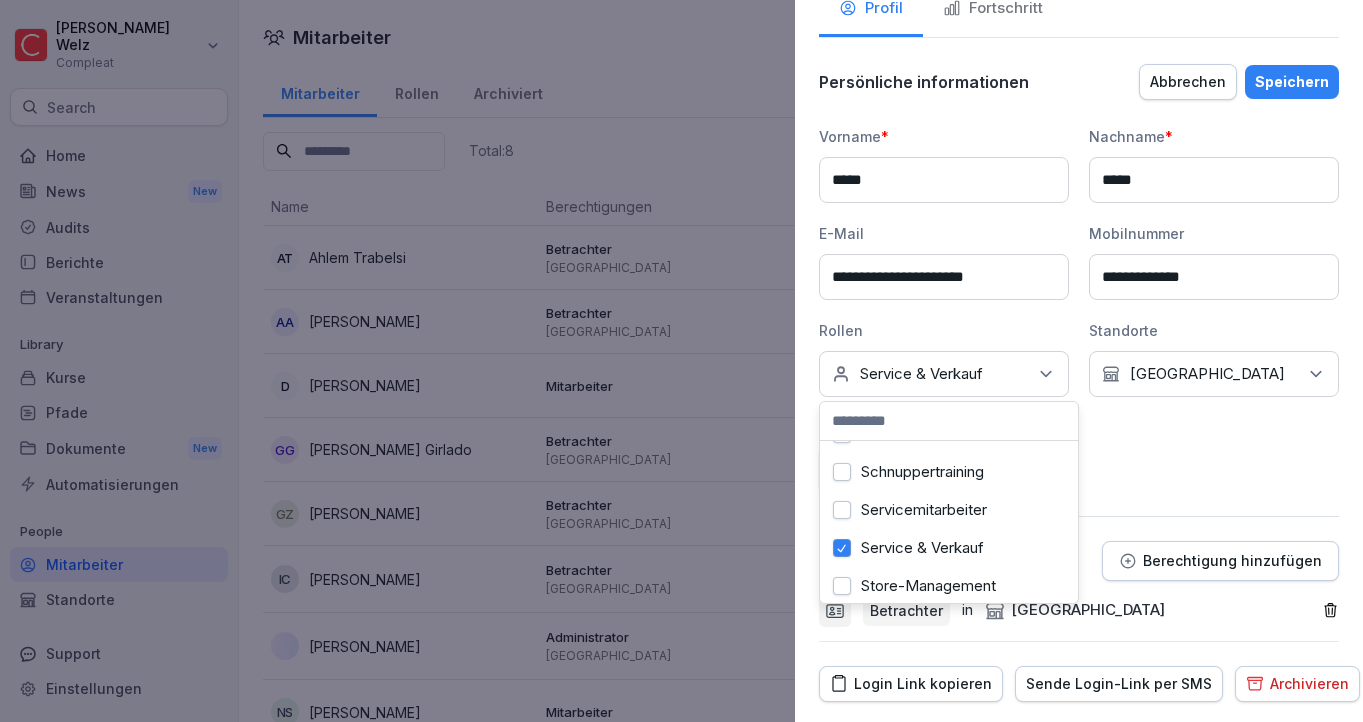 click on "Speichern" at bounding box center (1292, 82) 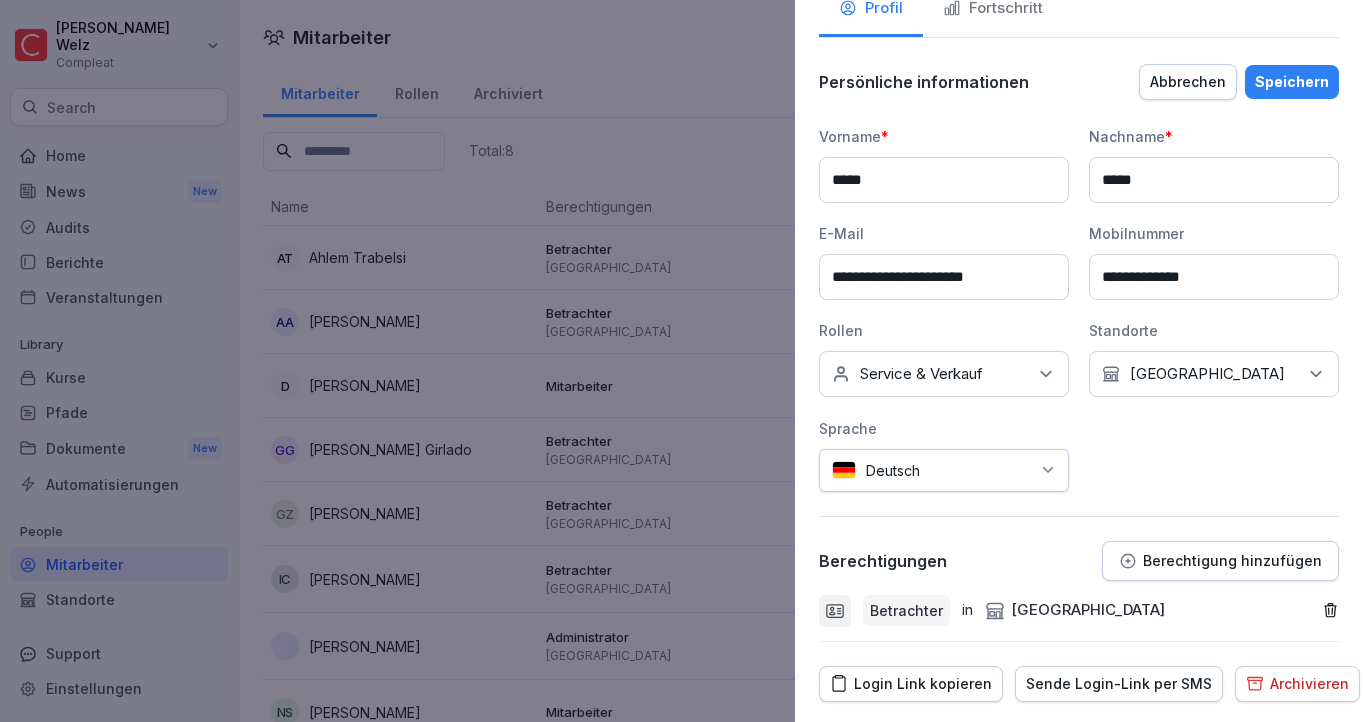 scroll, scrollTop: 65, scrollLeft: 0, axis: vertical 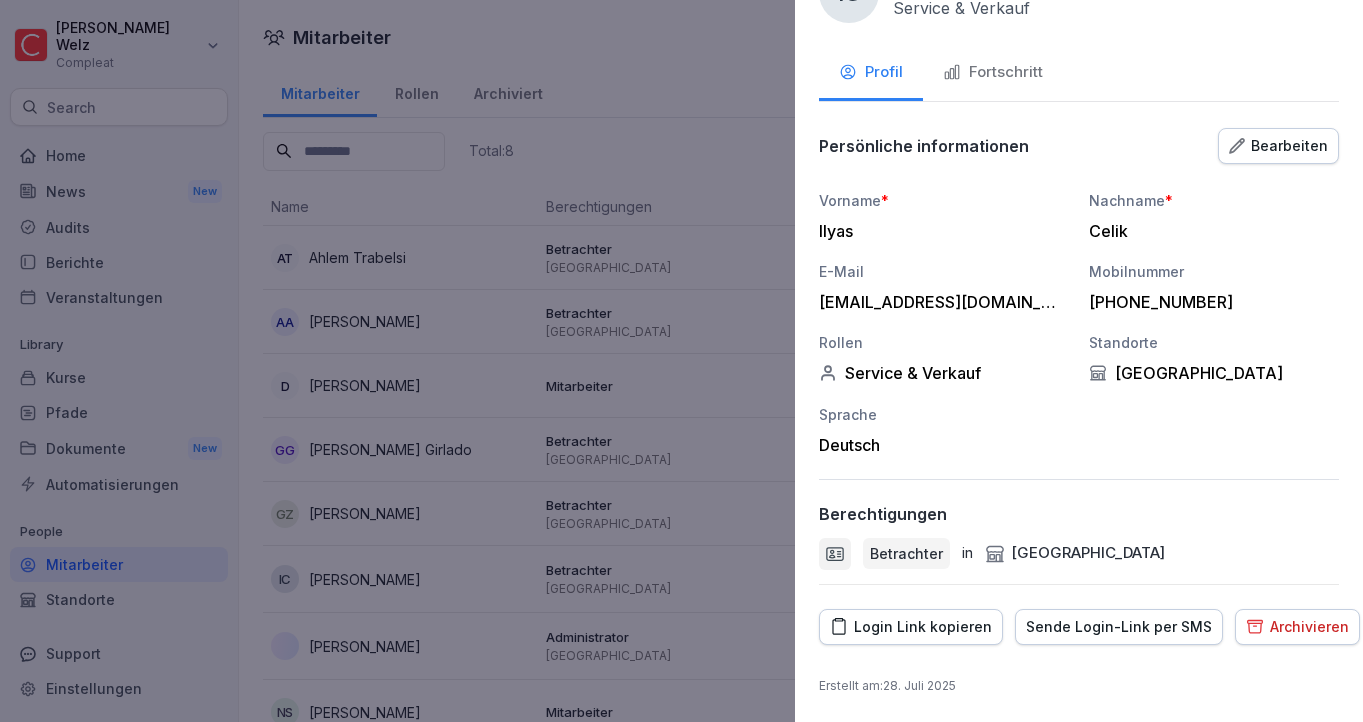 click at bounding box center (681, 361) 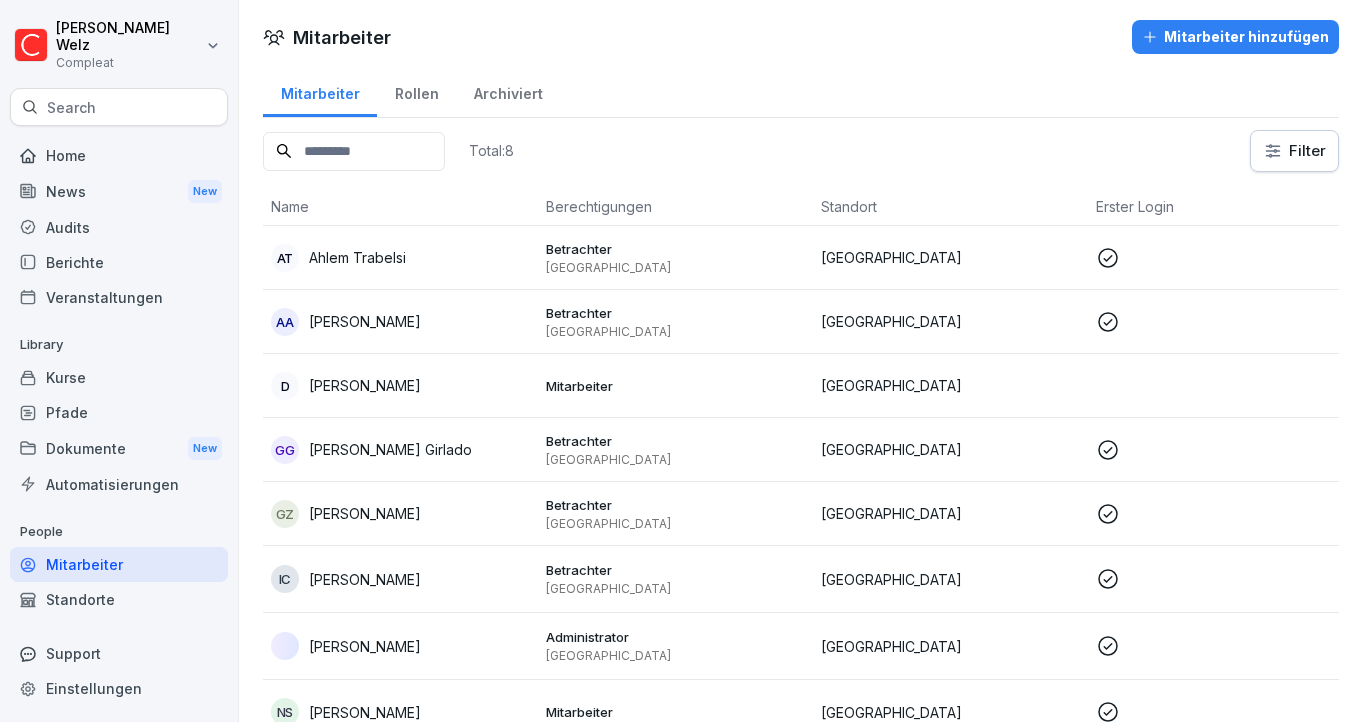 scroll, scrollTop: 38, scrollLeft: 0, axis: vertical 